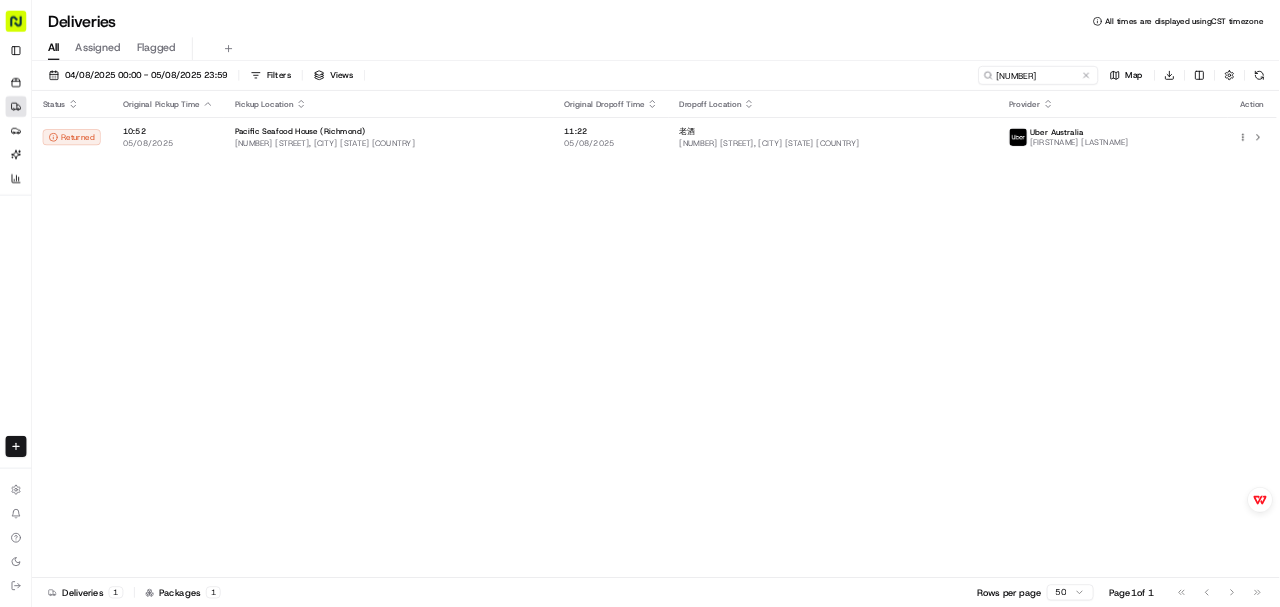 scroll, scrollTop: 0, scrollLeft: 0, axis: both 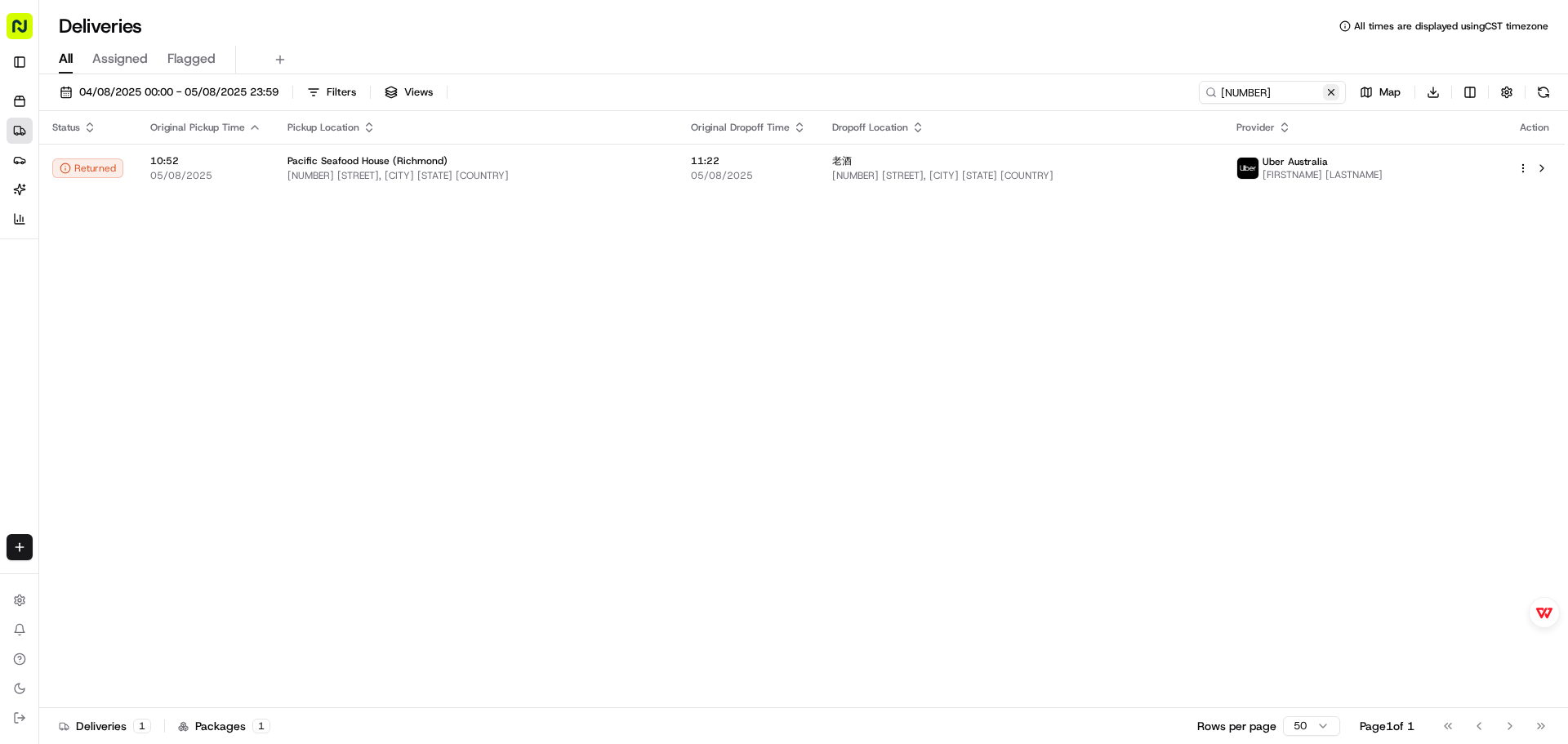 click at bounding box center (1331, 92) 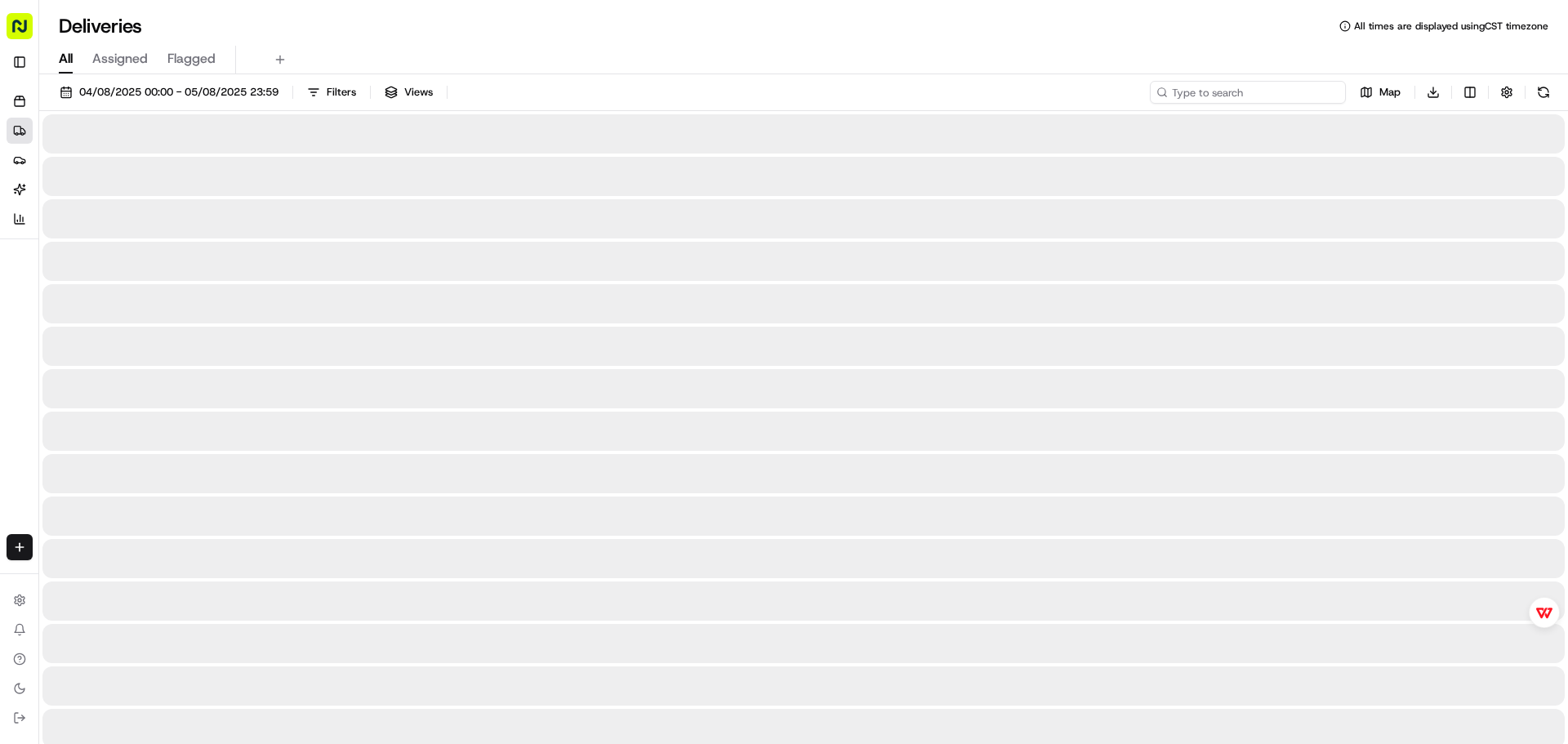 click at bounding box center (1248, 92) 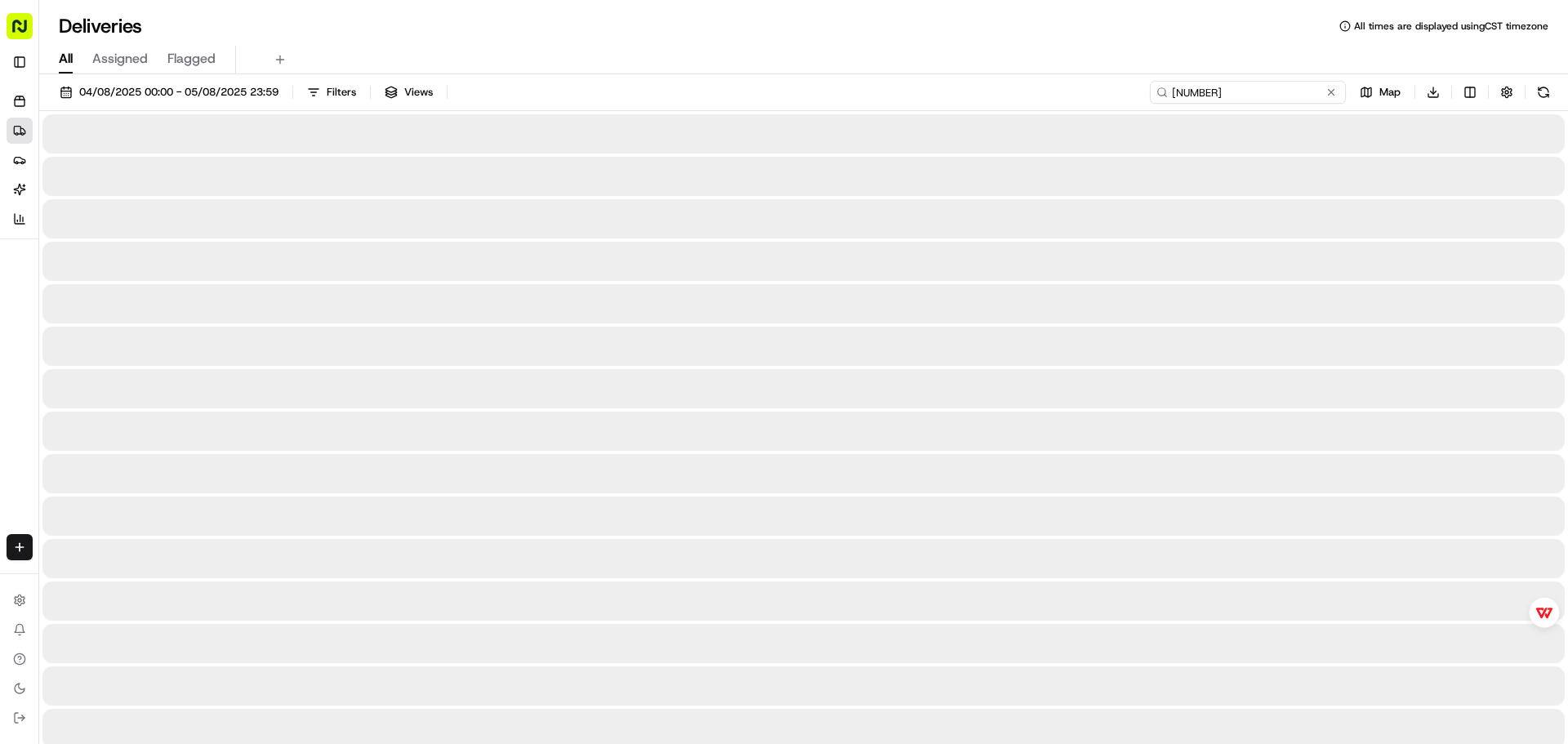type on "[NUMBER]" 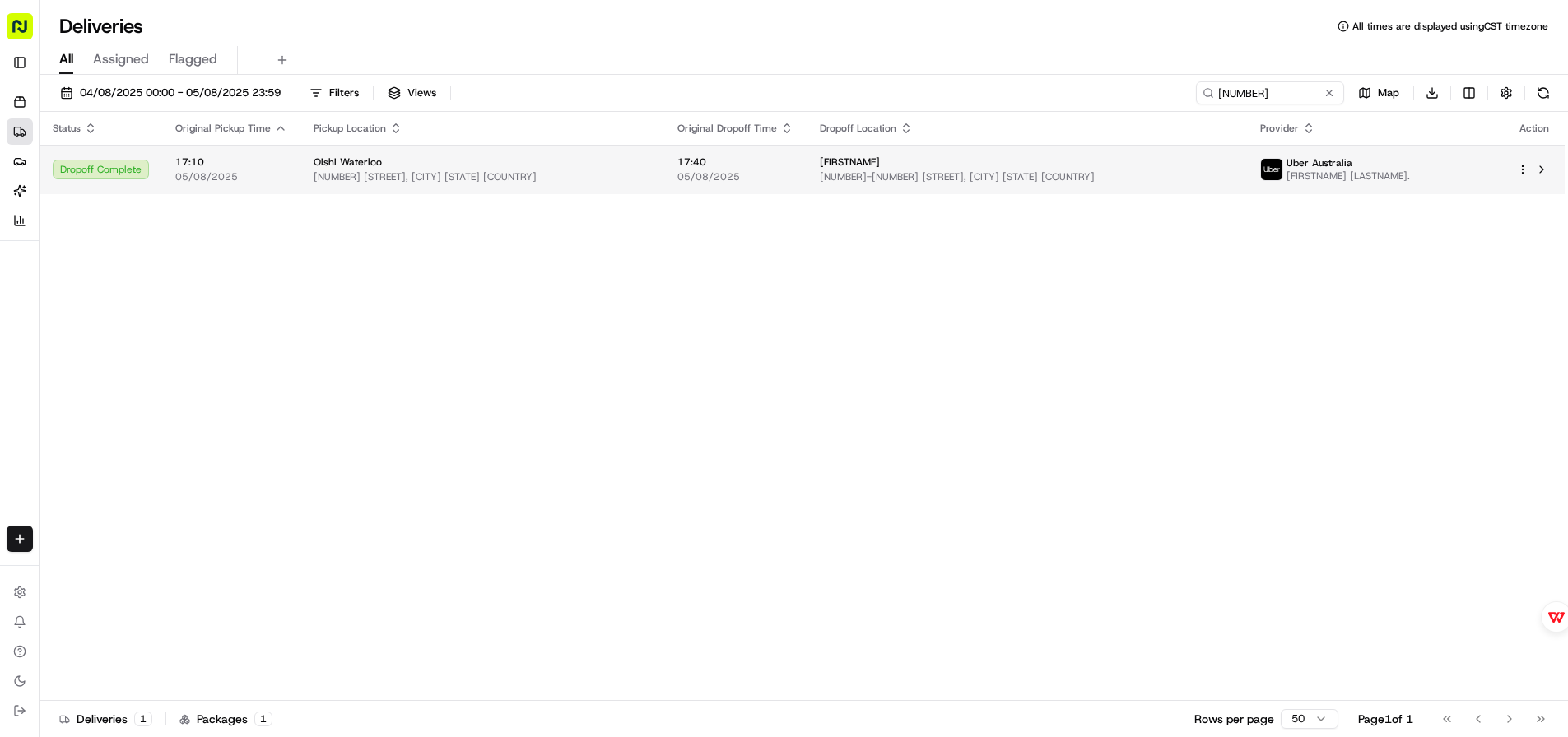 click on "[FIRSTNAME]" at bounding box center [1026, 162] 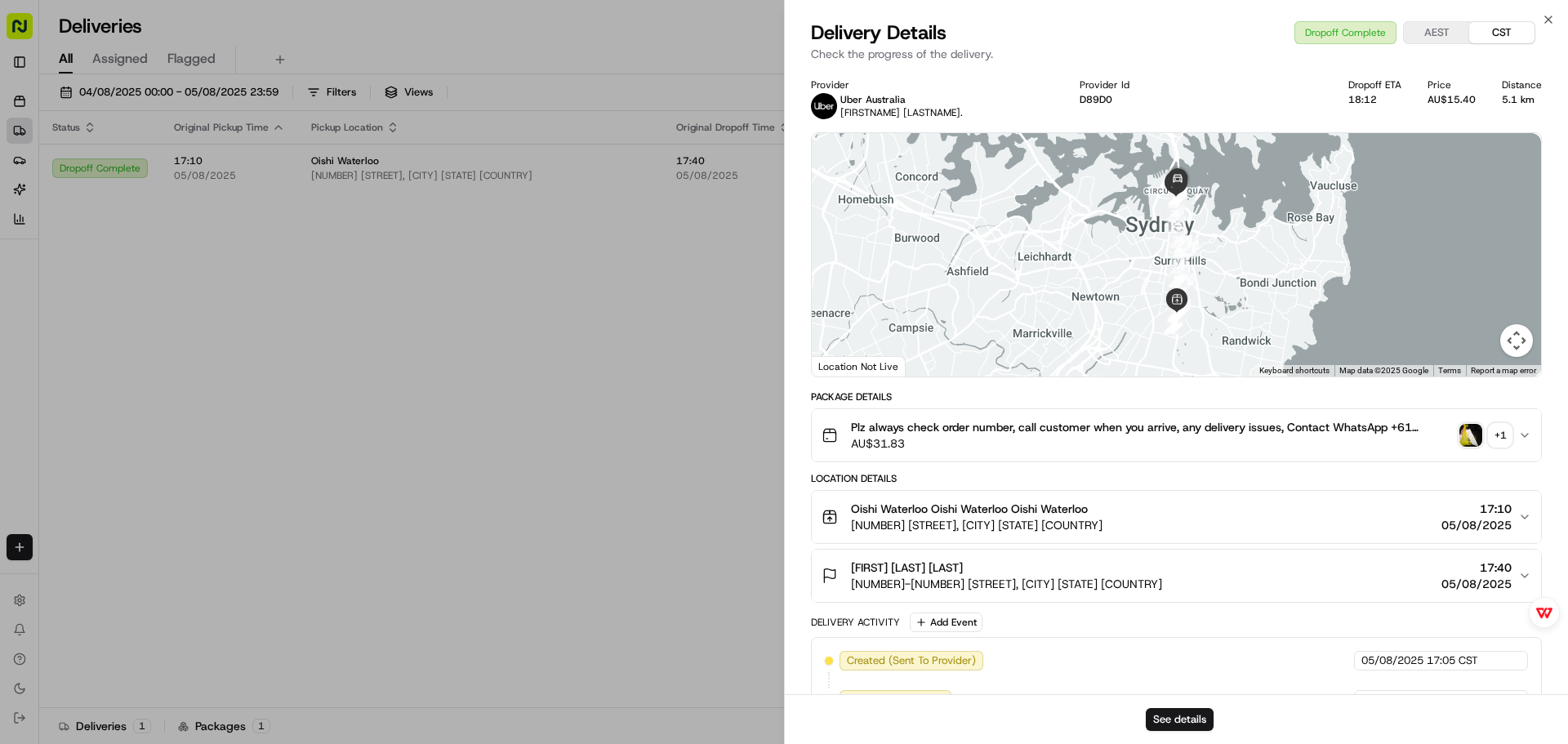 click on "+ 1" at bounding box center [1500, 435] 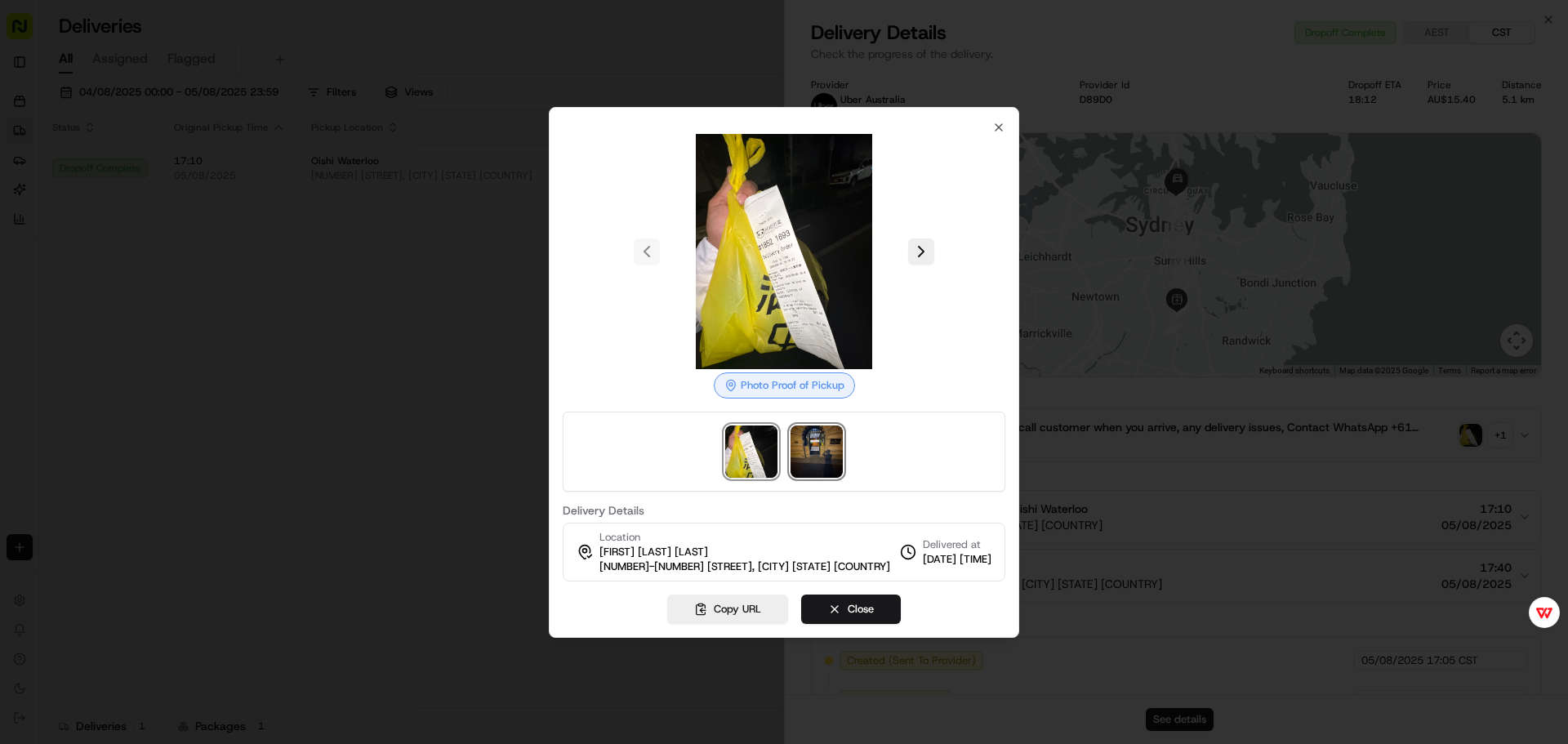 click at bounding box center [817, 452] 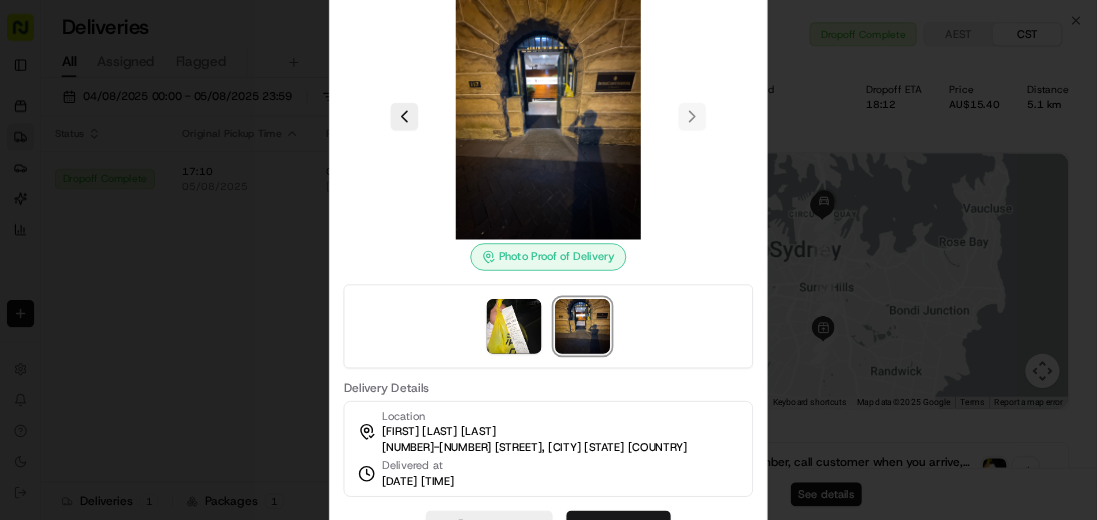 scroll, scrollTop: 0, scrollLeft: 0, axis: both 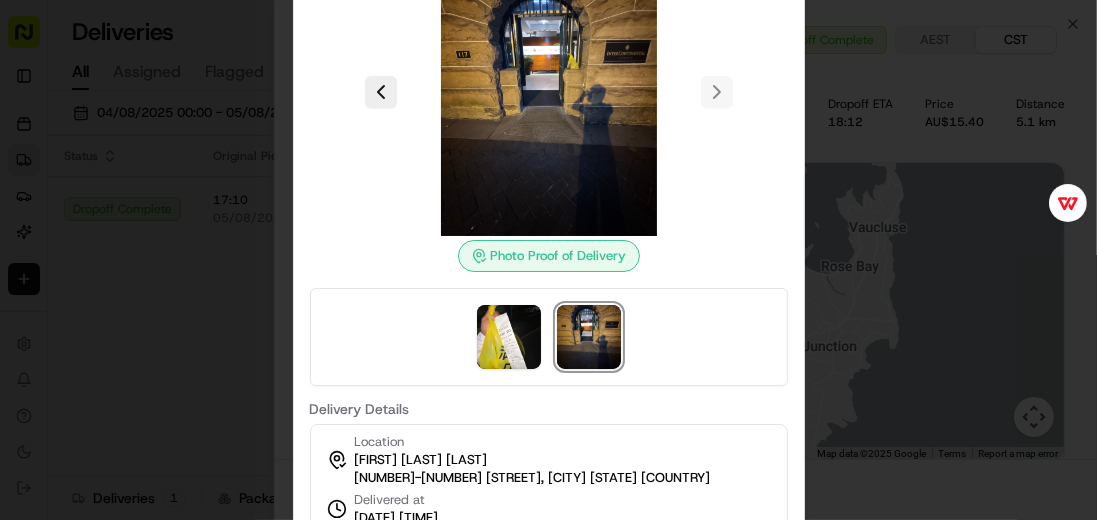 click at bounding box center (548, 260) 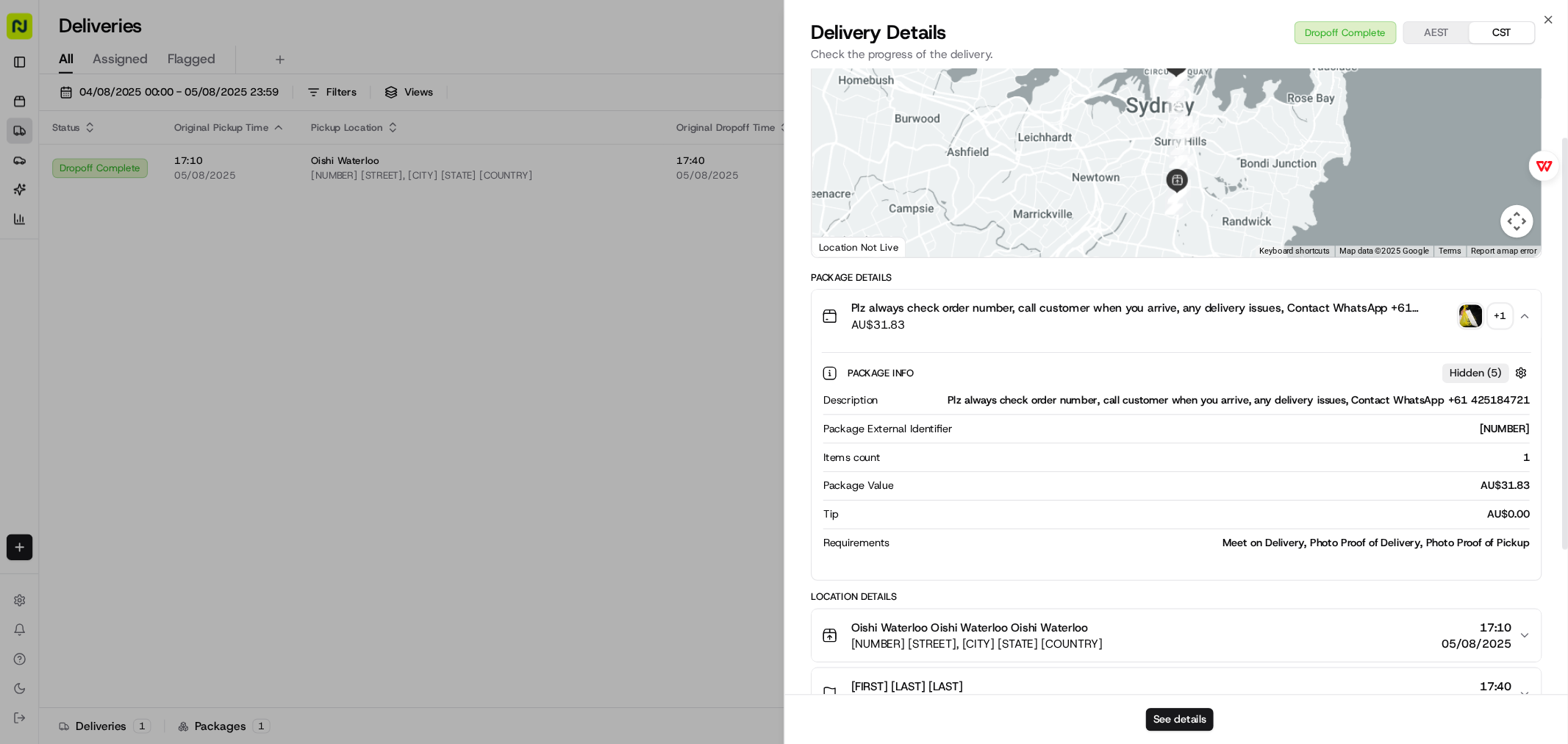 scroll, scrollTop: 107, scrollLeft: 0, axis: vertical 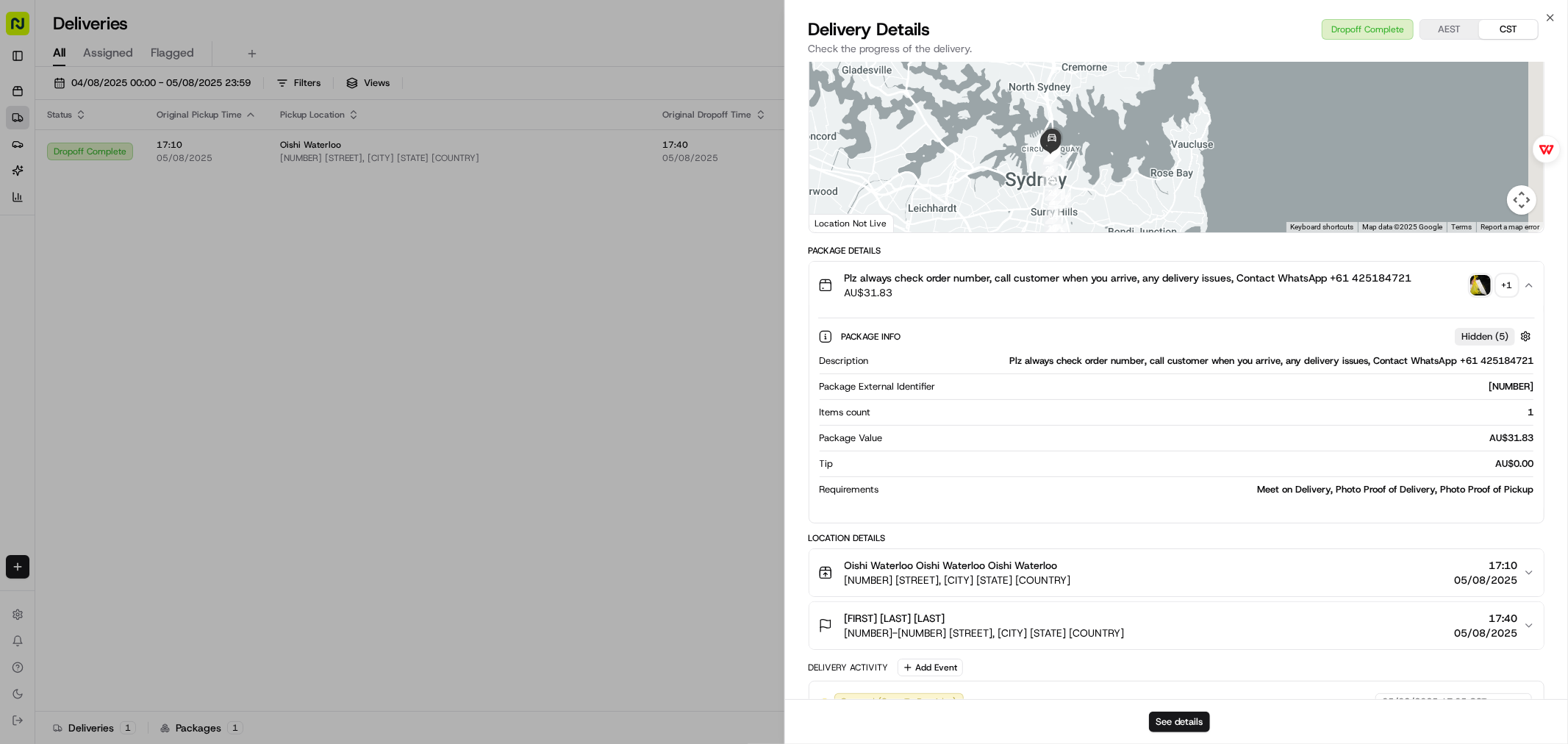 drag, startPoint x: 783, startPoint y: 0, endPoint x: 964, endPoint y: 210, distance: 277.2382 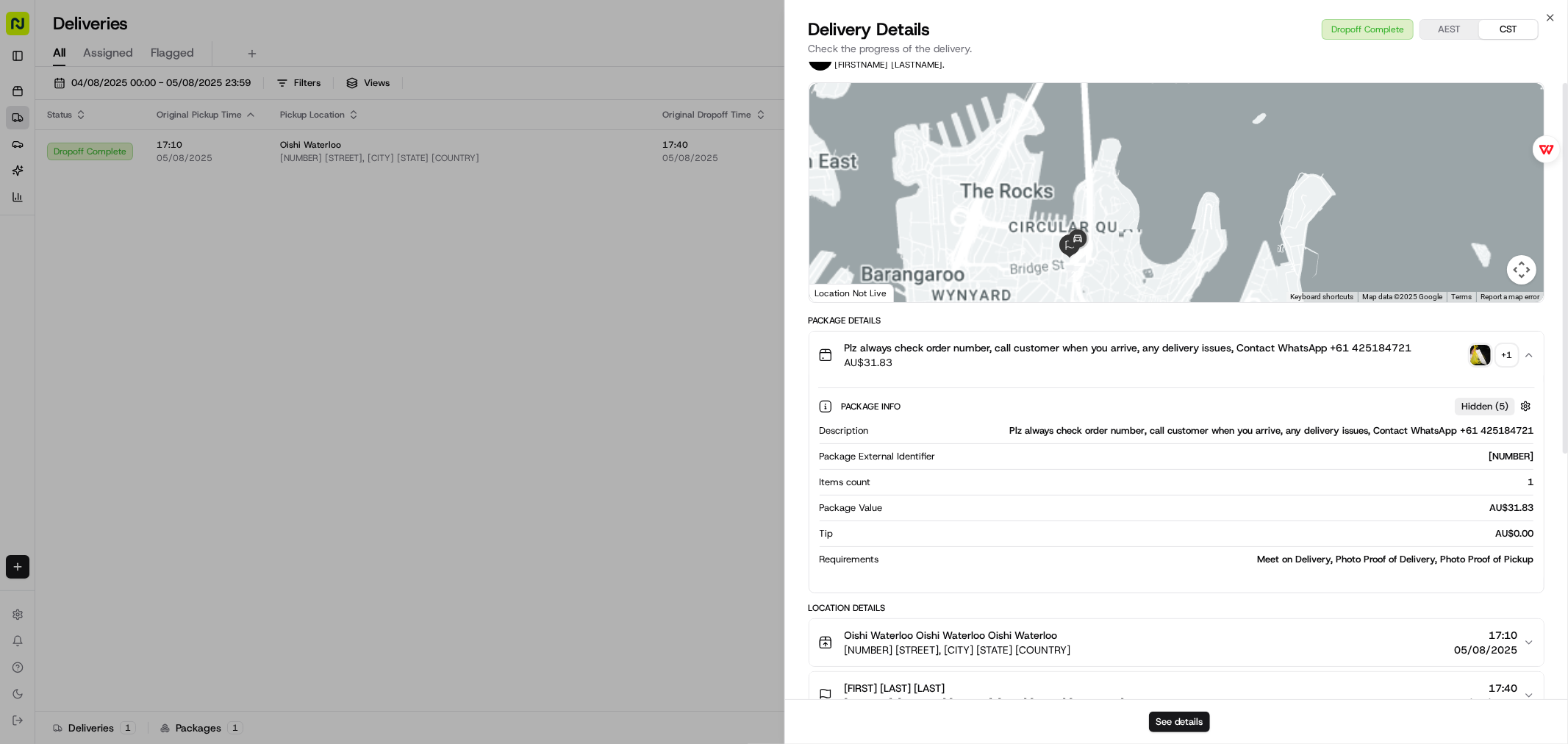 scroll, scrollTop: 25, scrollLeft: 0, axis: vertical 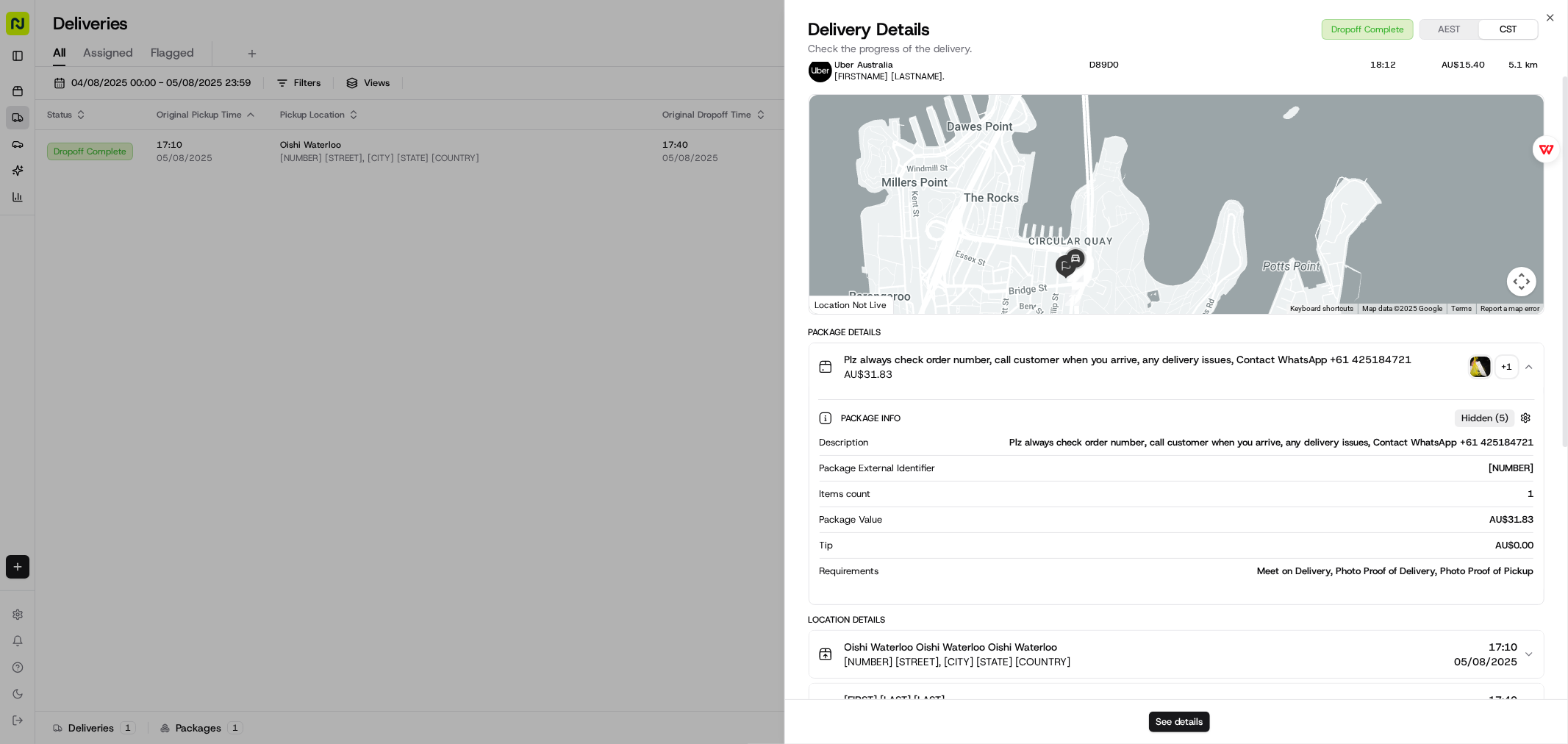 click at bounding box center (1177, 204) 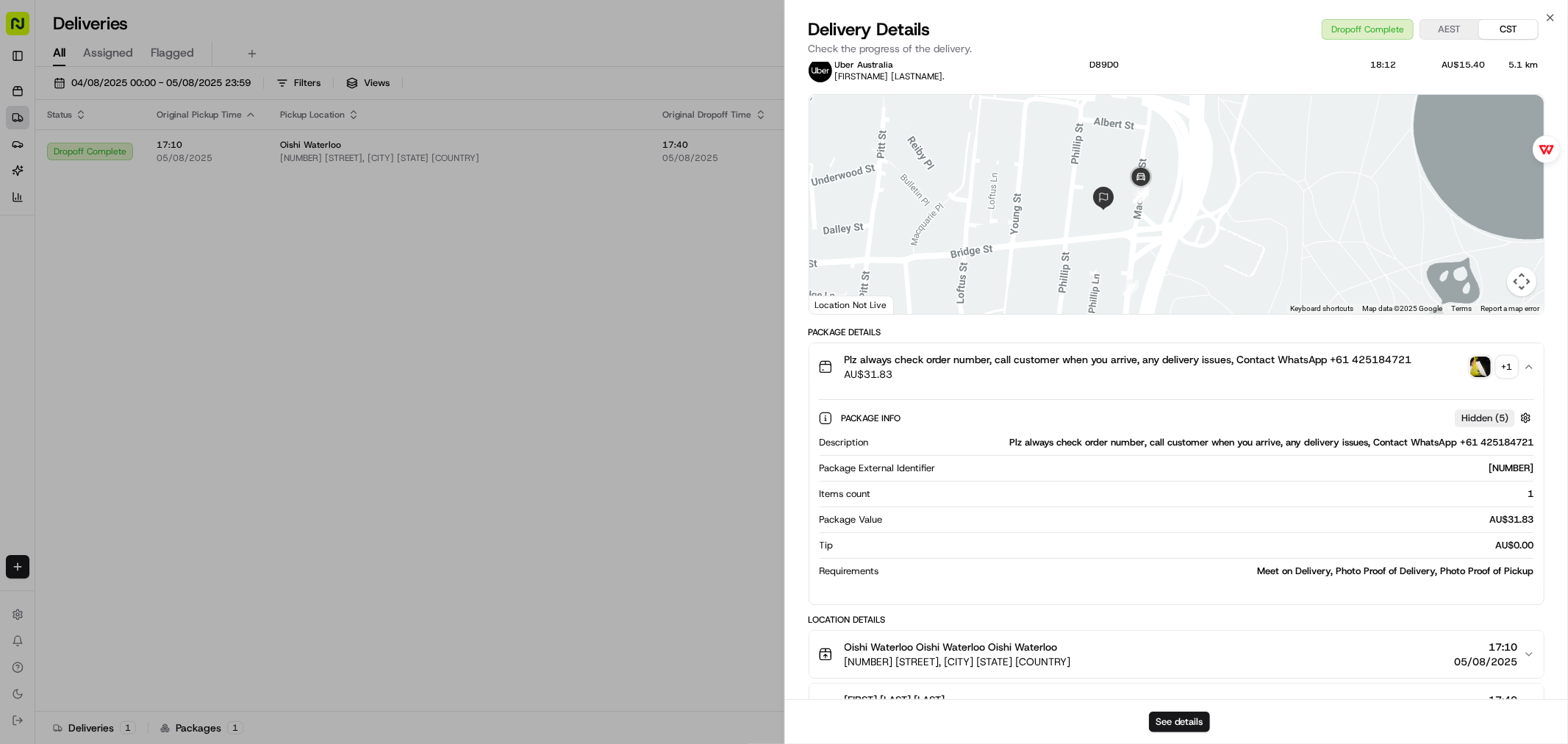click on "+ 1" at bounding box center (1507, 367) 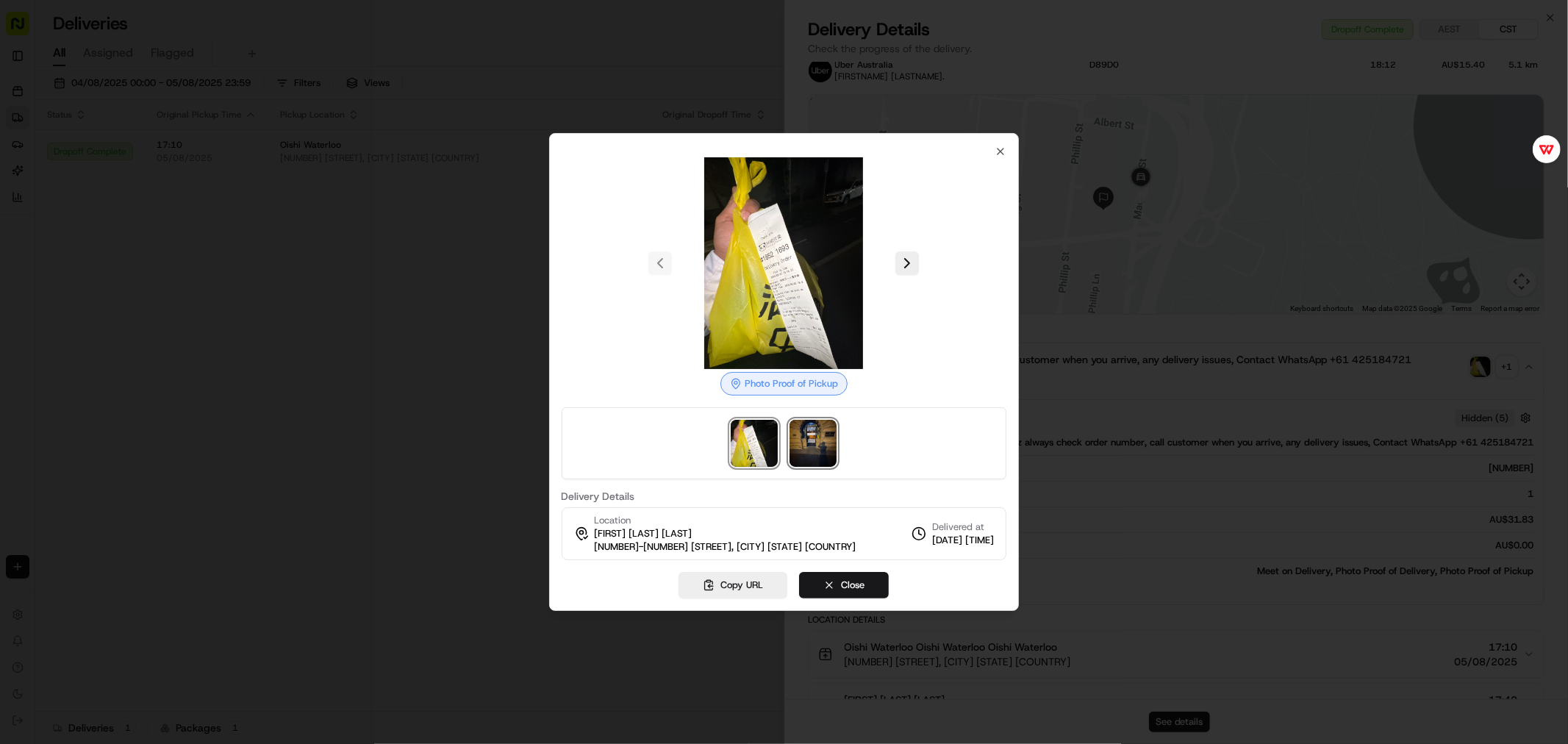 click at bounding box center (813, 443) 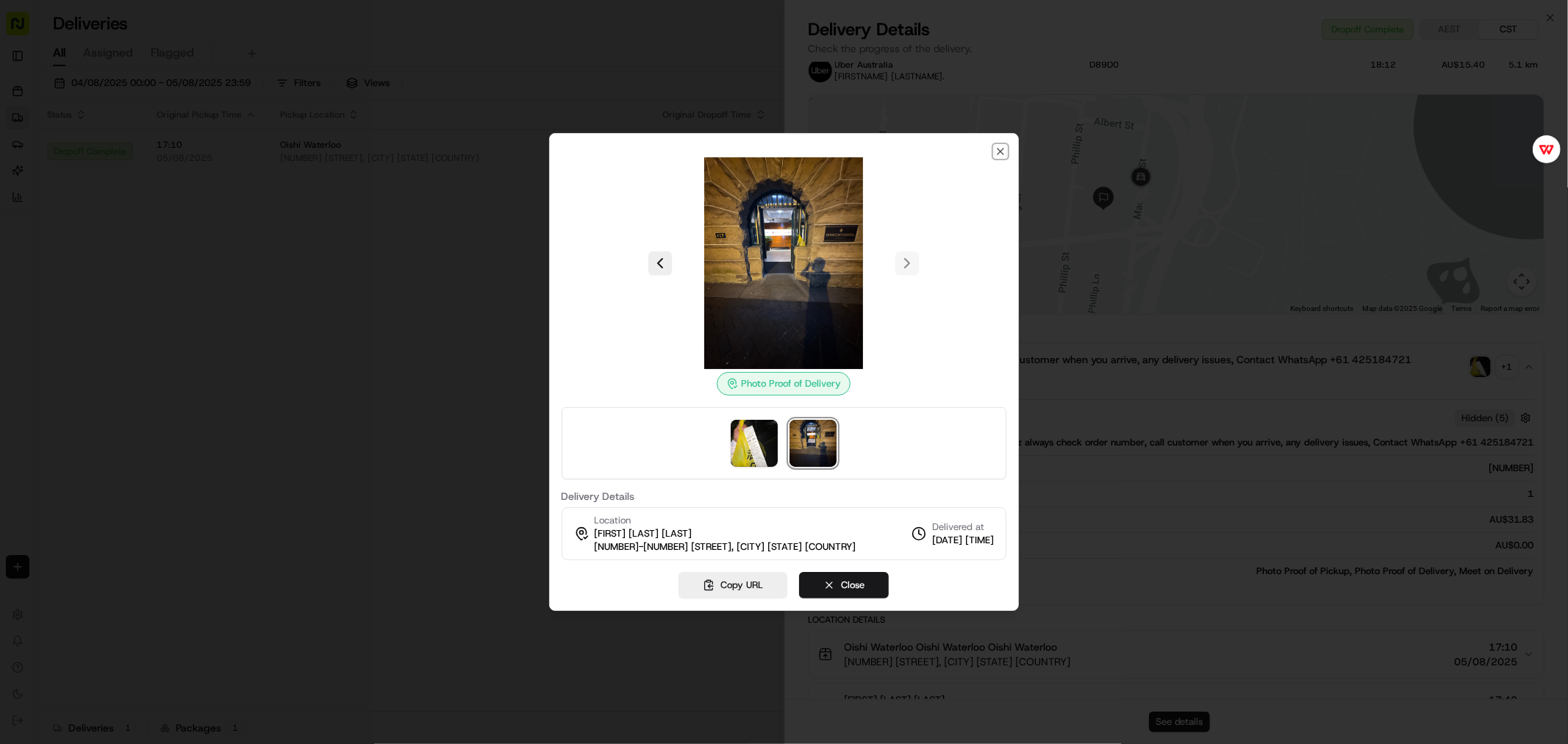 click 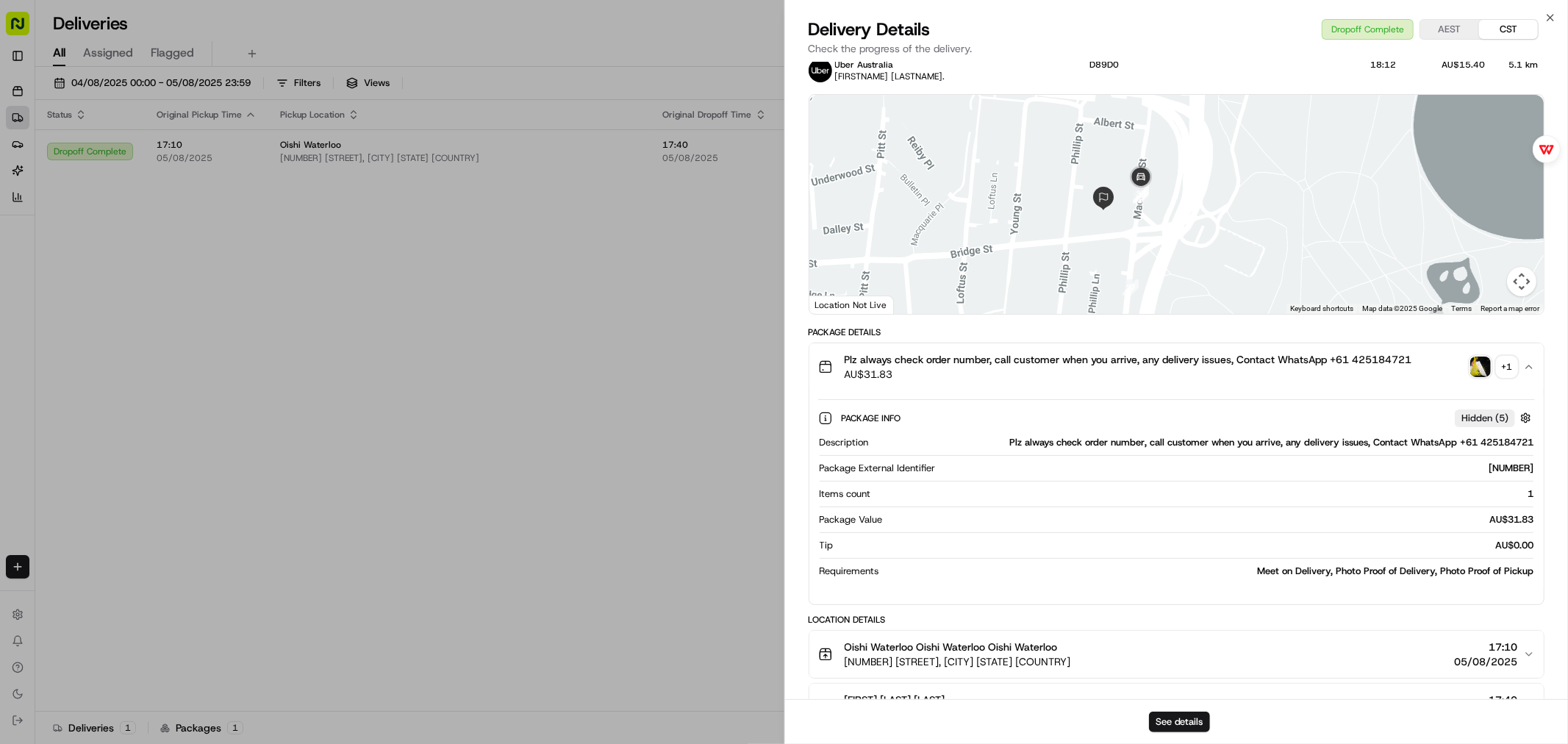 drag, startPoint x: 559, startPoint y: 334, endPoint x: 593, endPoint y: 314, distance: 39.446166 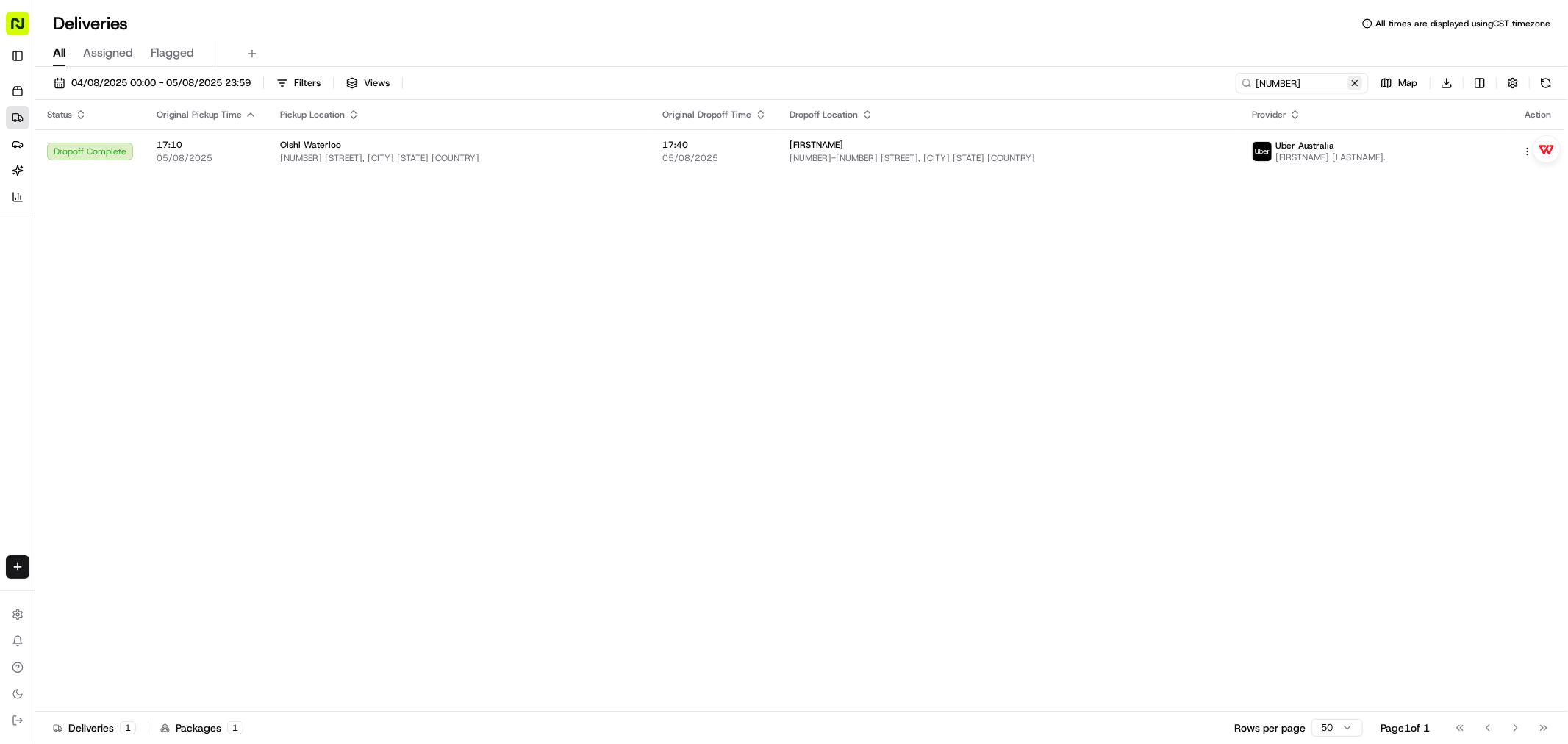 click at bounding box center [1355, 83] 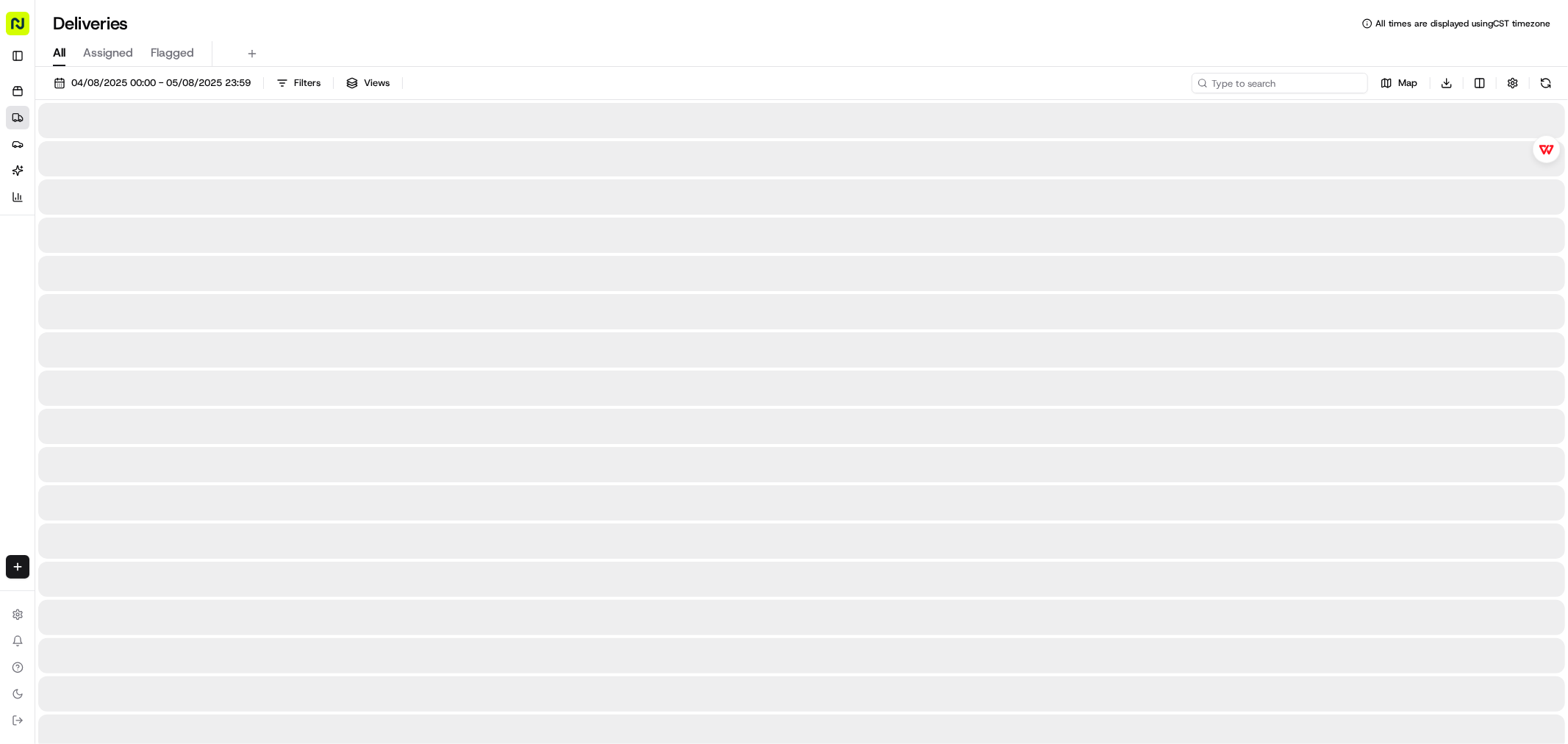 click at bounding box center [1280, 83] 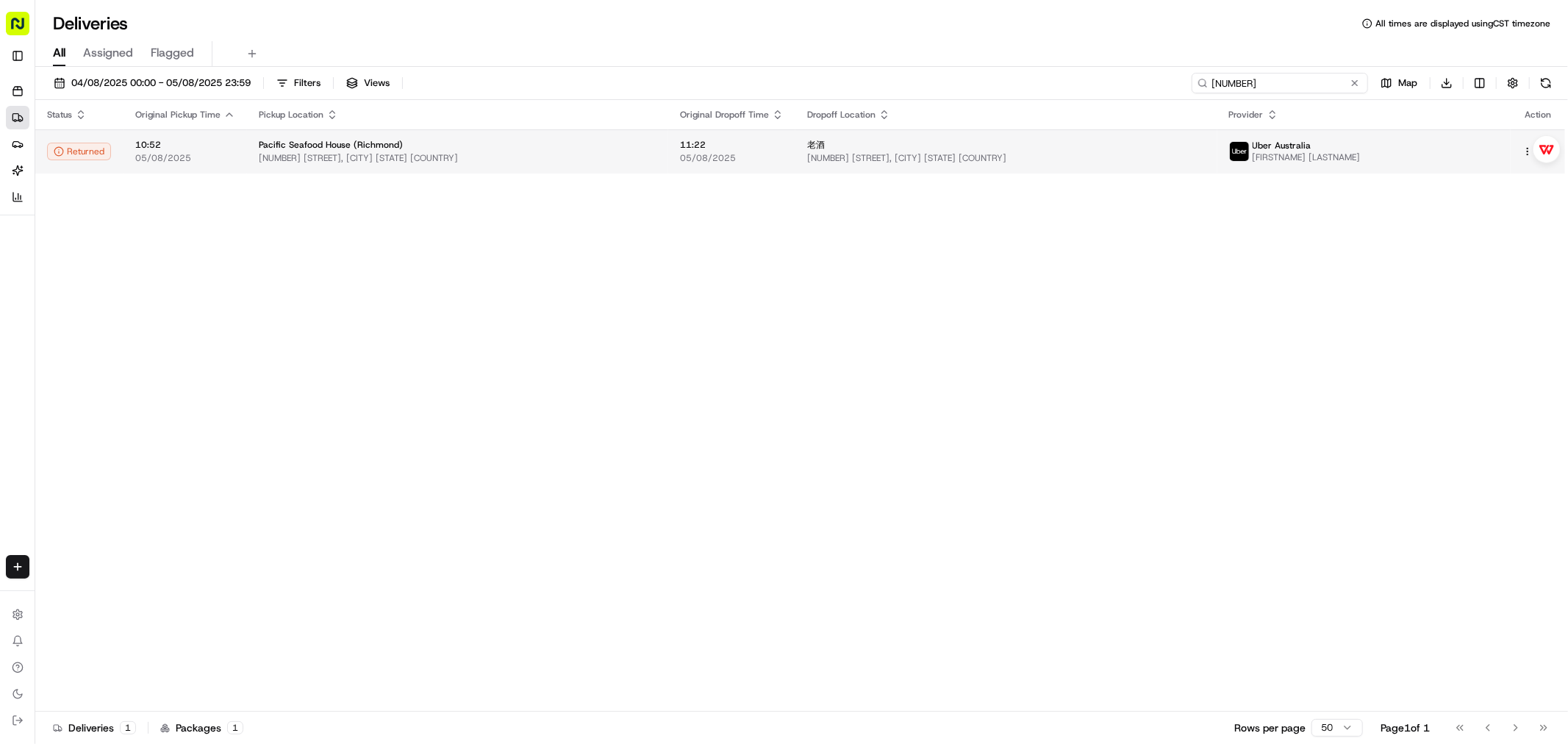 type on "[NUMBER]" 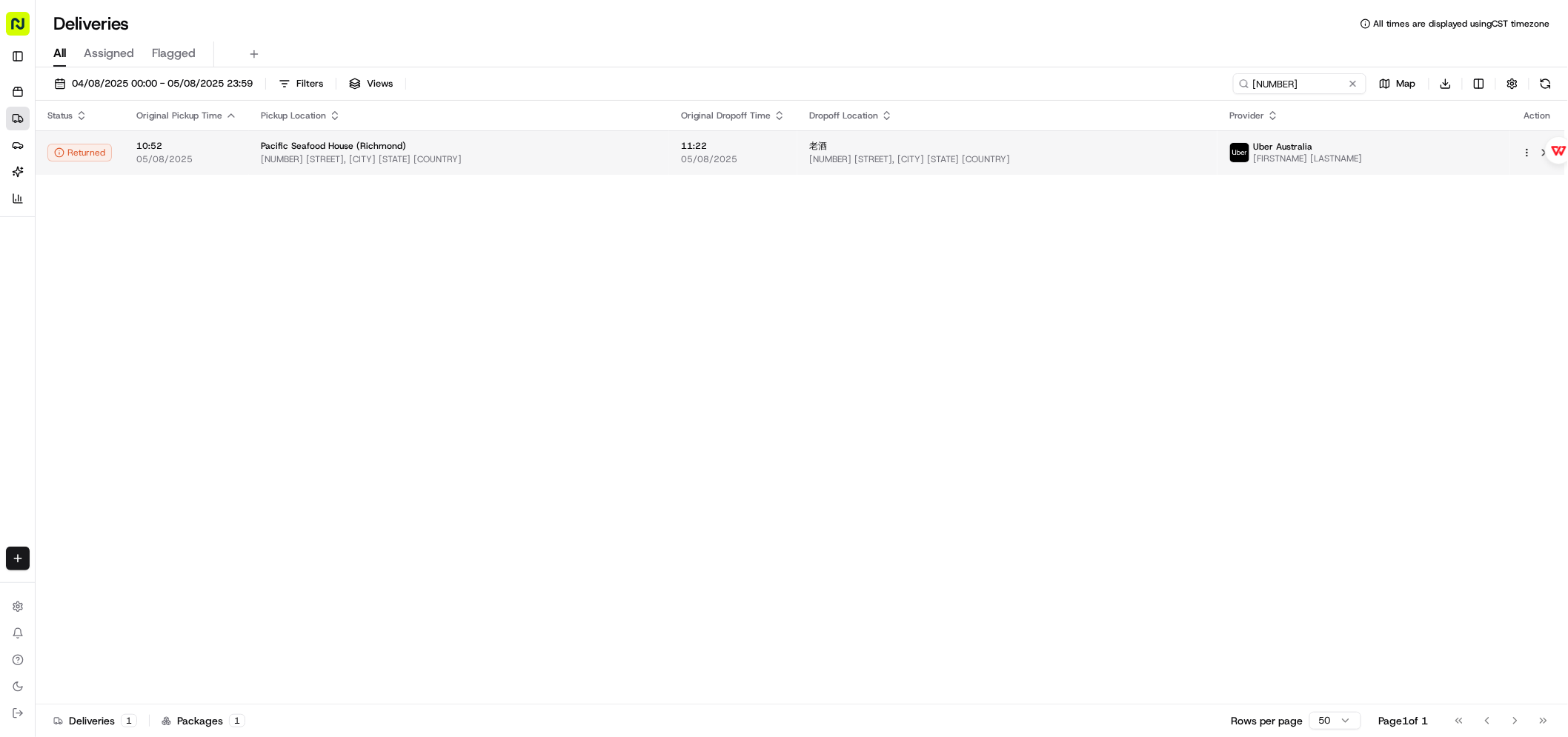 click on "[NUMBER] [STREET], [CITY] [STATE] [COUNTRY]" at bounding box center (1007, 159) 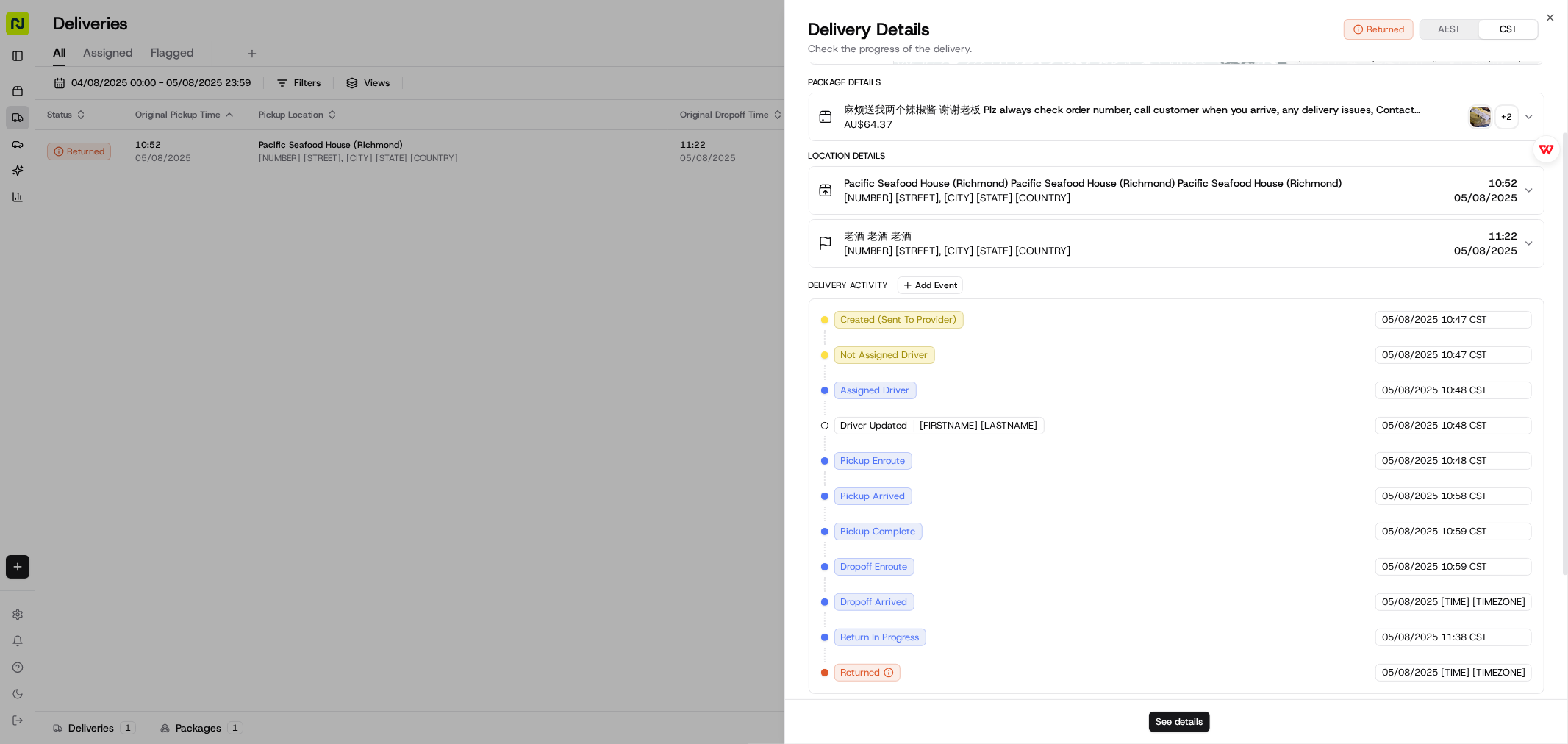 scroll, scrollTop: 281, scrollLeft: 0, axis: vertical 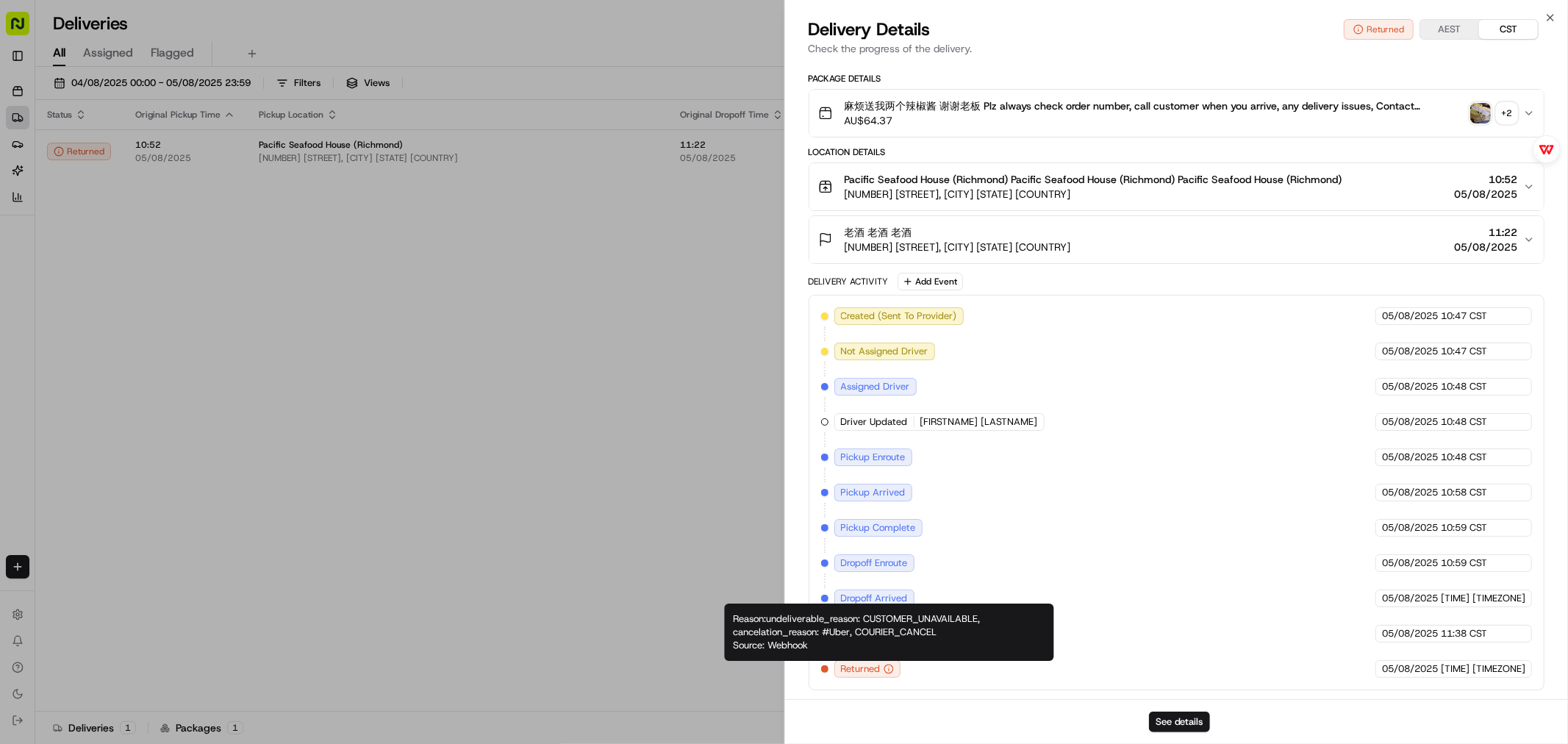 click 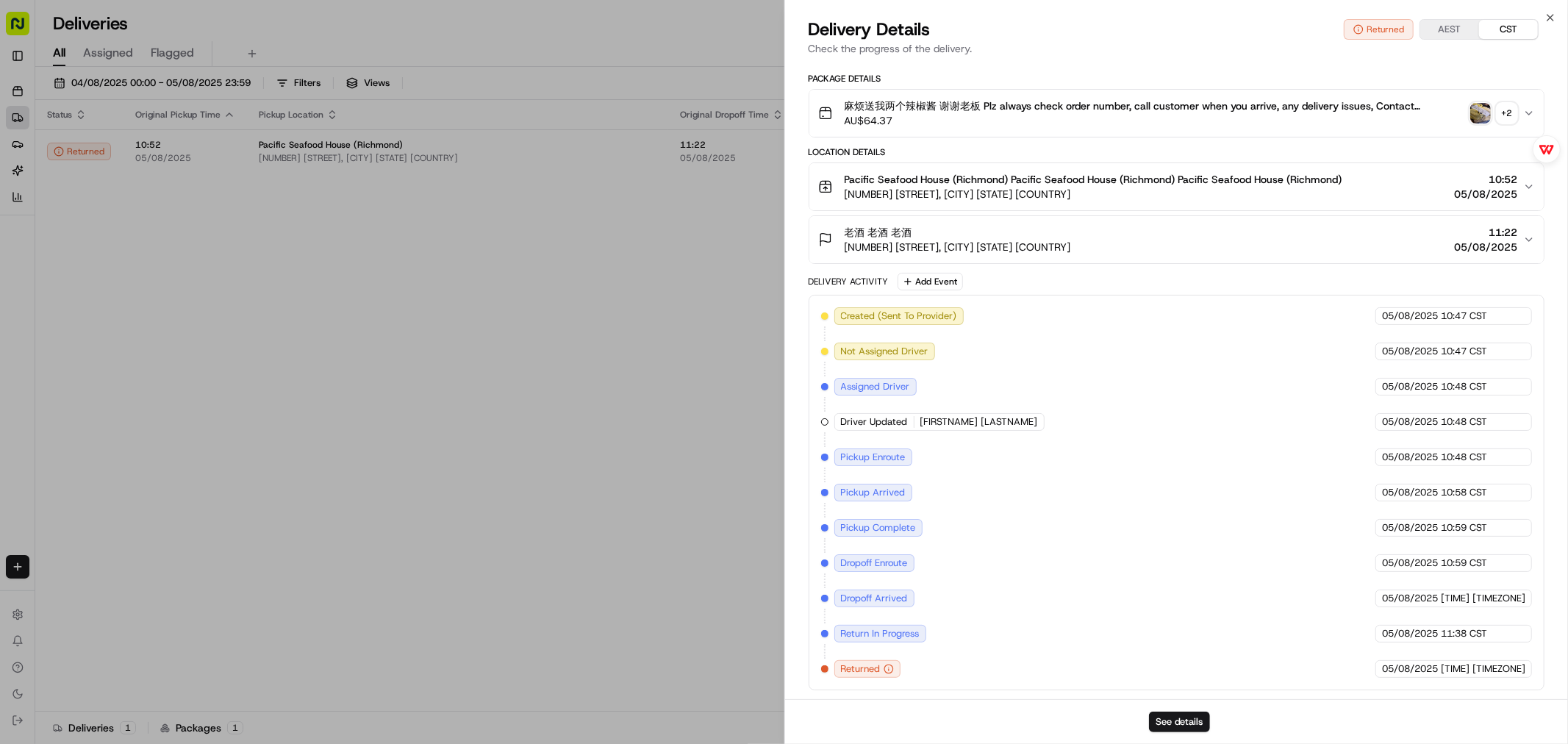 click 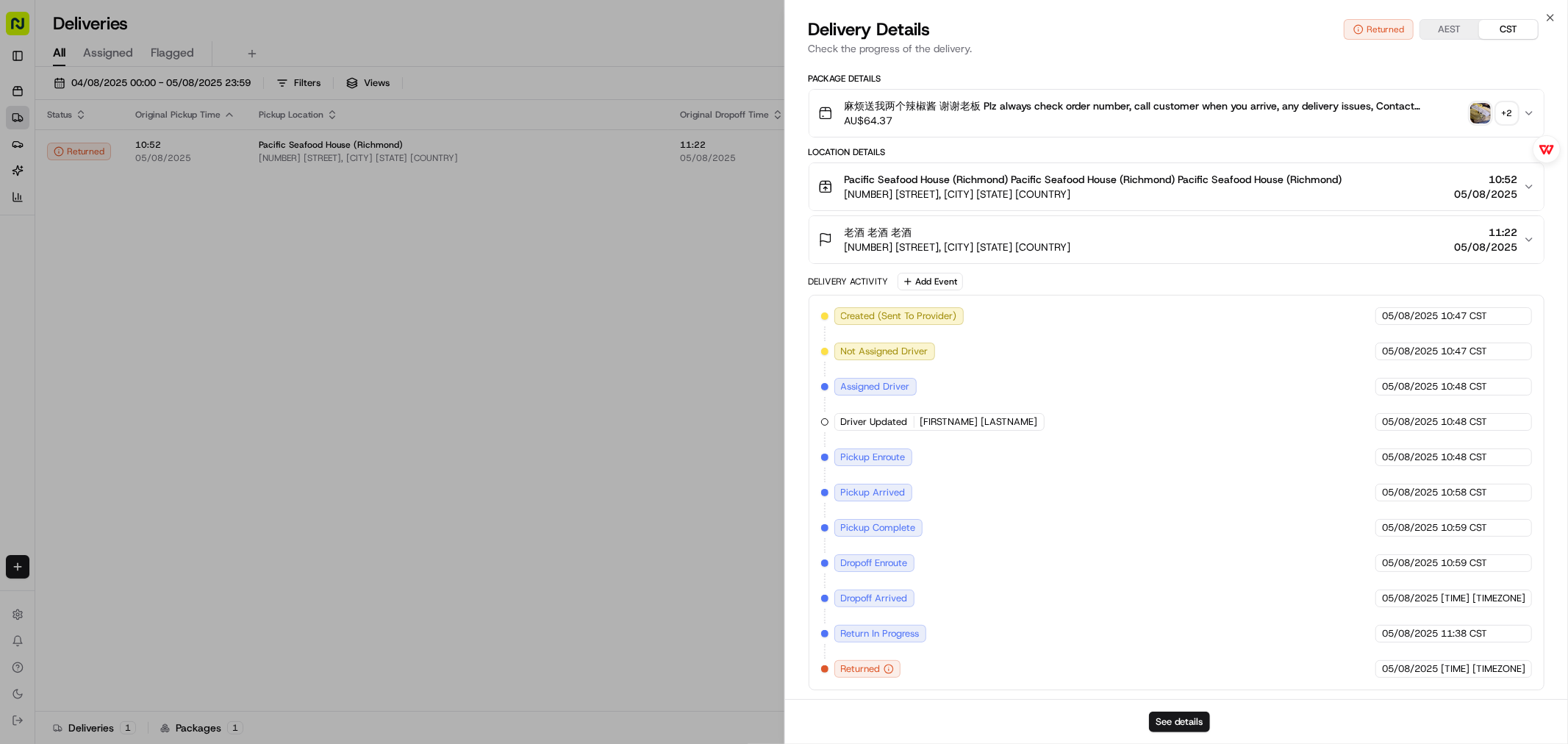 click 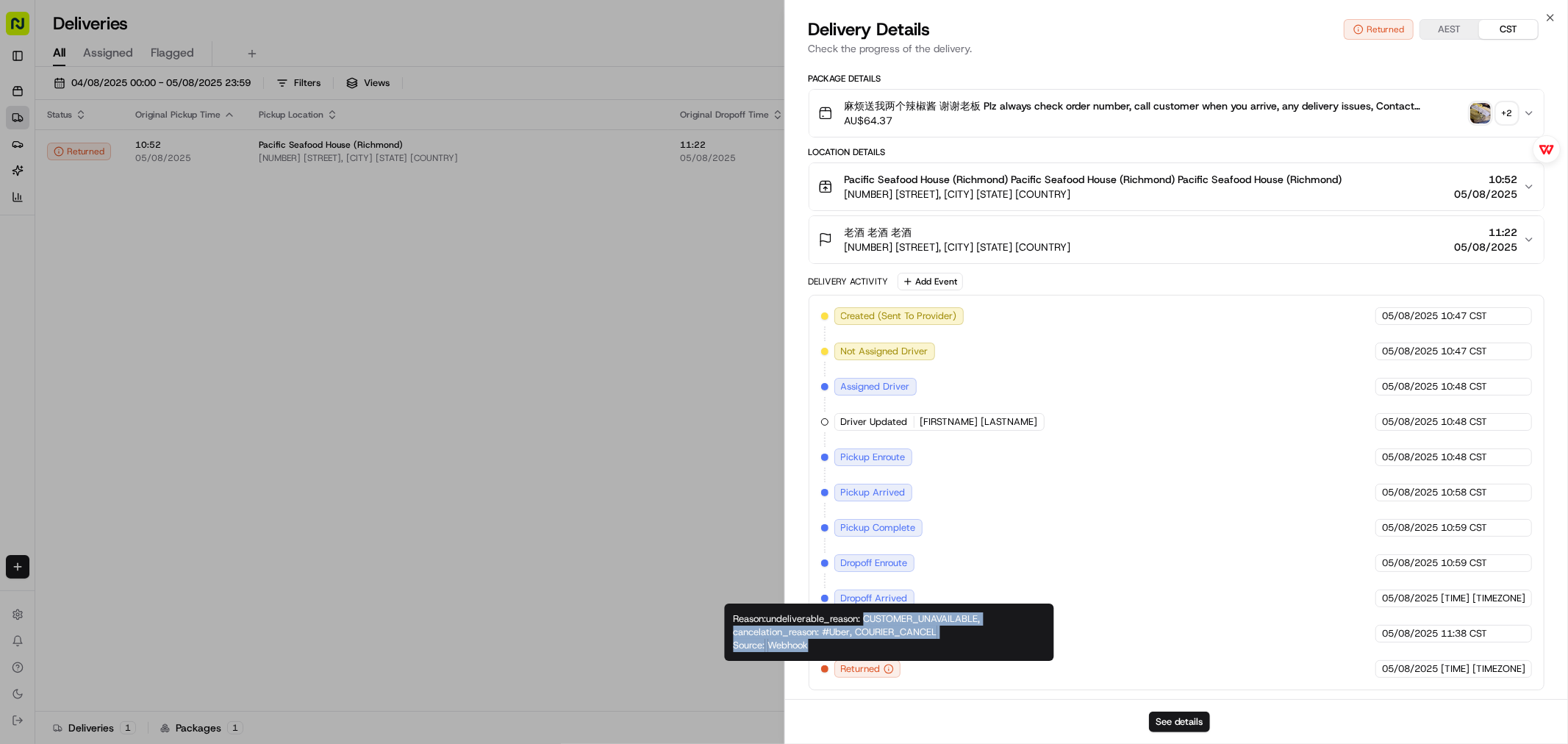 drag, startPoint x: 867, startPoint y: 618, endPoint x: 880, endPoint y: 640, distance: 25.55386 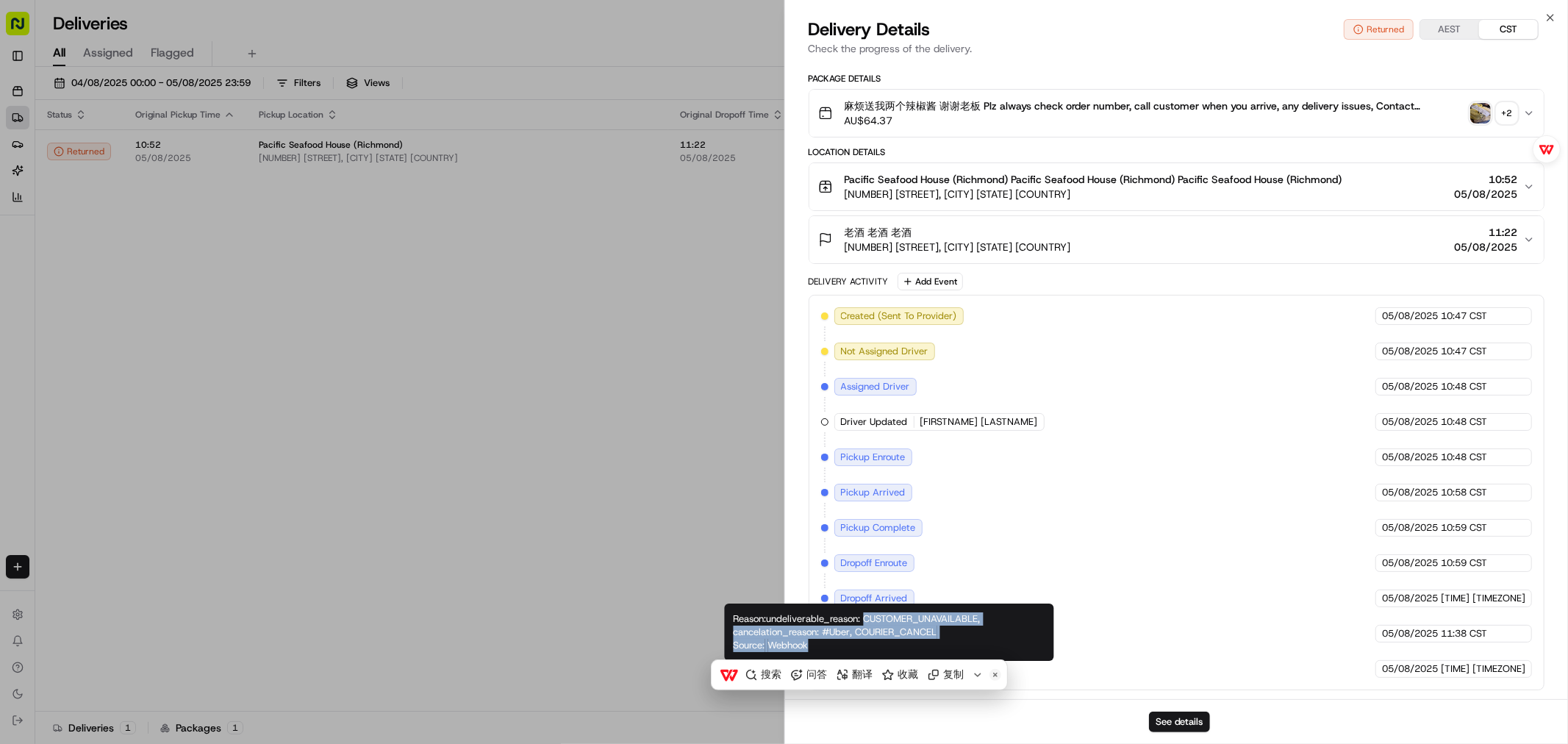 copy on "CUSTOMER_UNAVAILABLE, cancelation_reason: #Uber, COURIER_CANCEL Source:   Webhook" 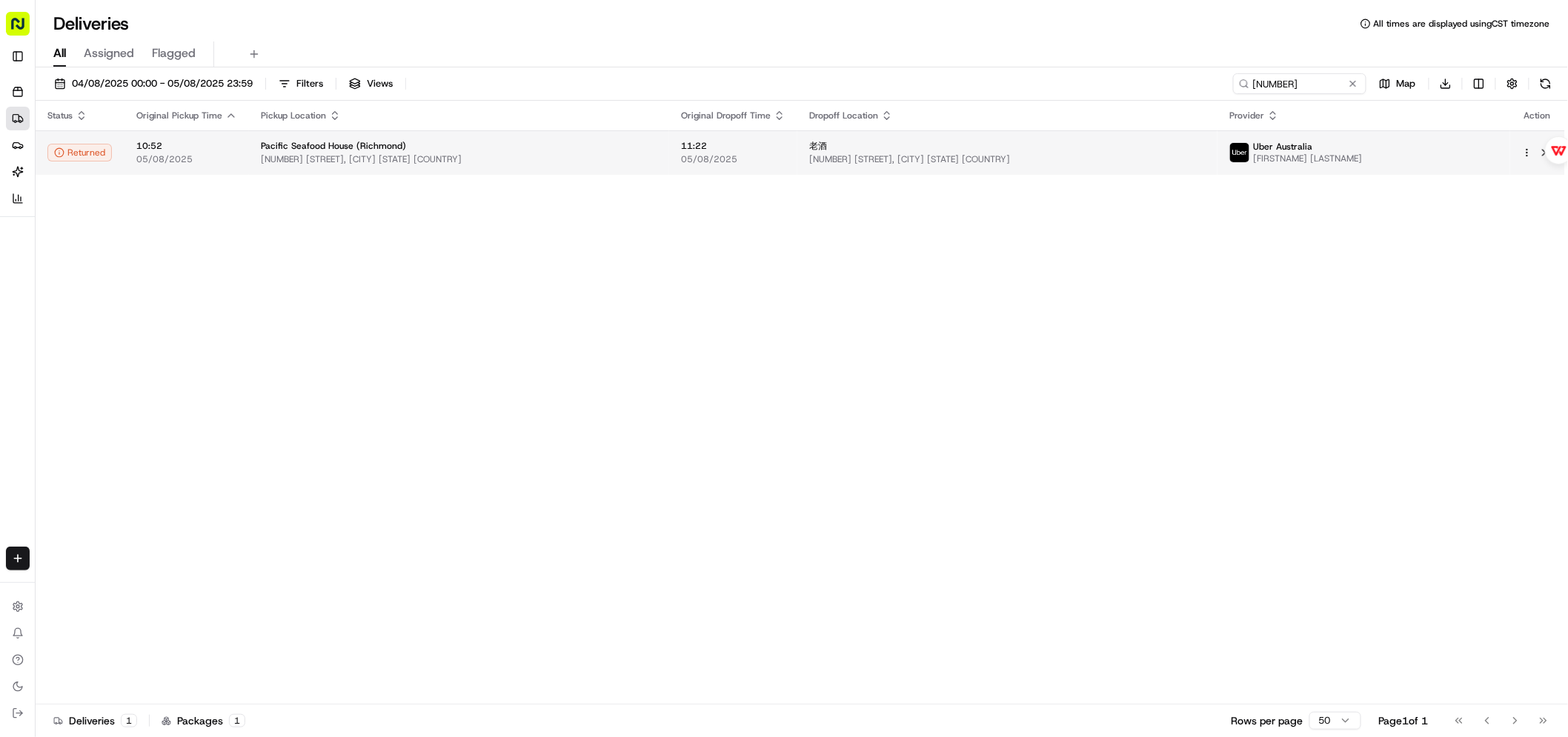 click on "[NUMBER] [STREET], [CITY] [STATE] [COUNTRY]" at bounding box center (1007, 159) 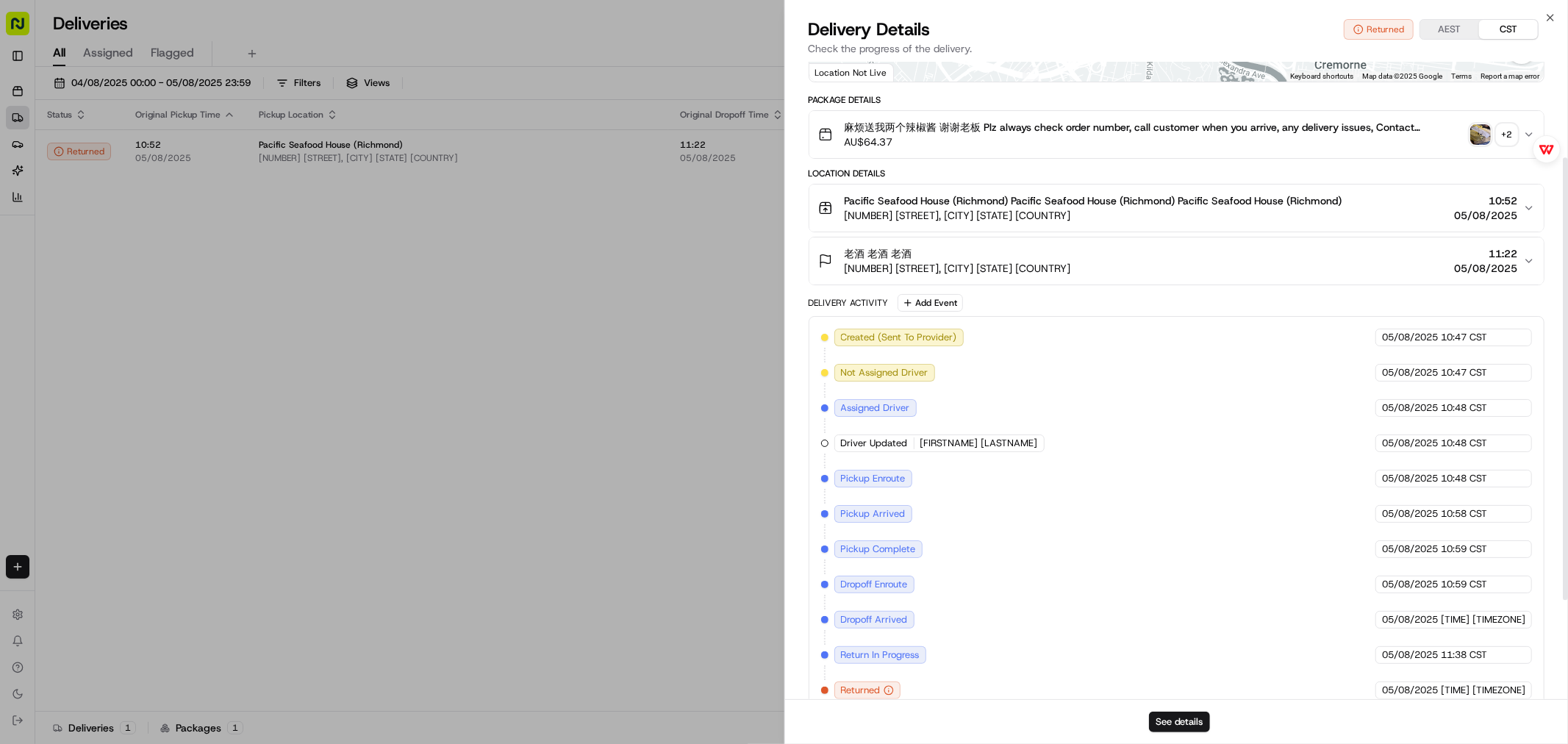 scroll, scrollTop: 281, scrollLeft: 0, axis: vertical 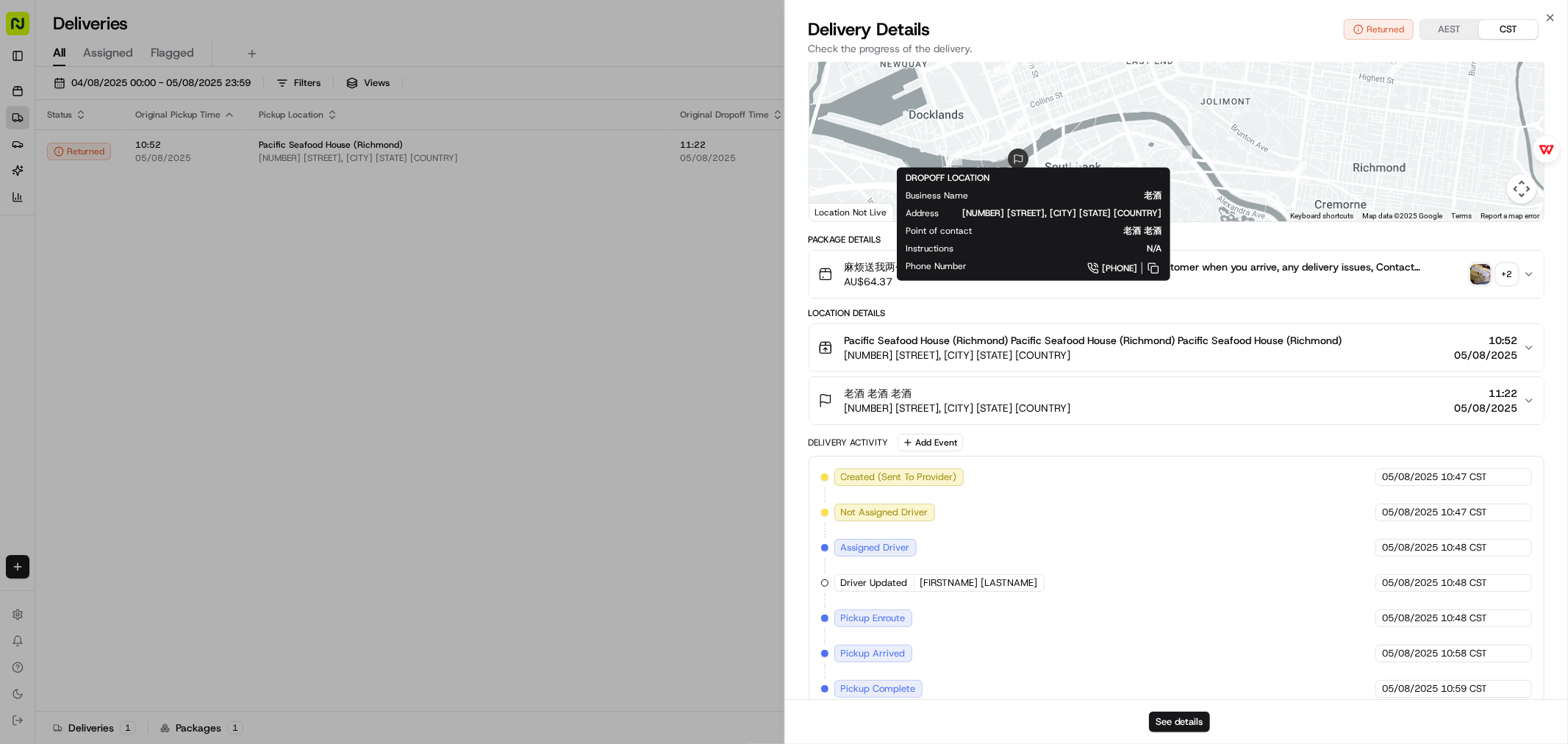 click on "11:22" at bounding box center [1486, 393] 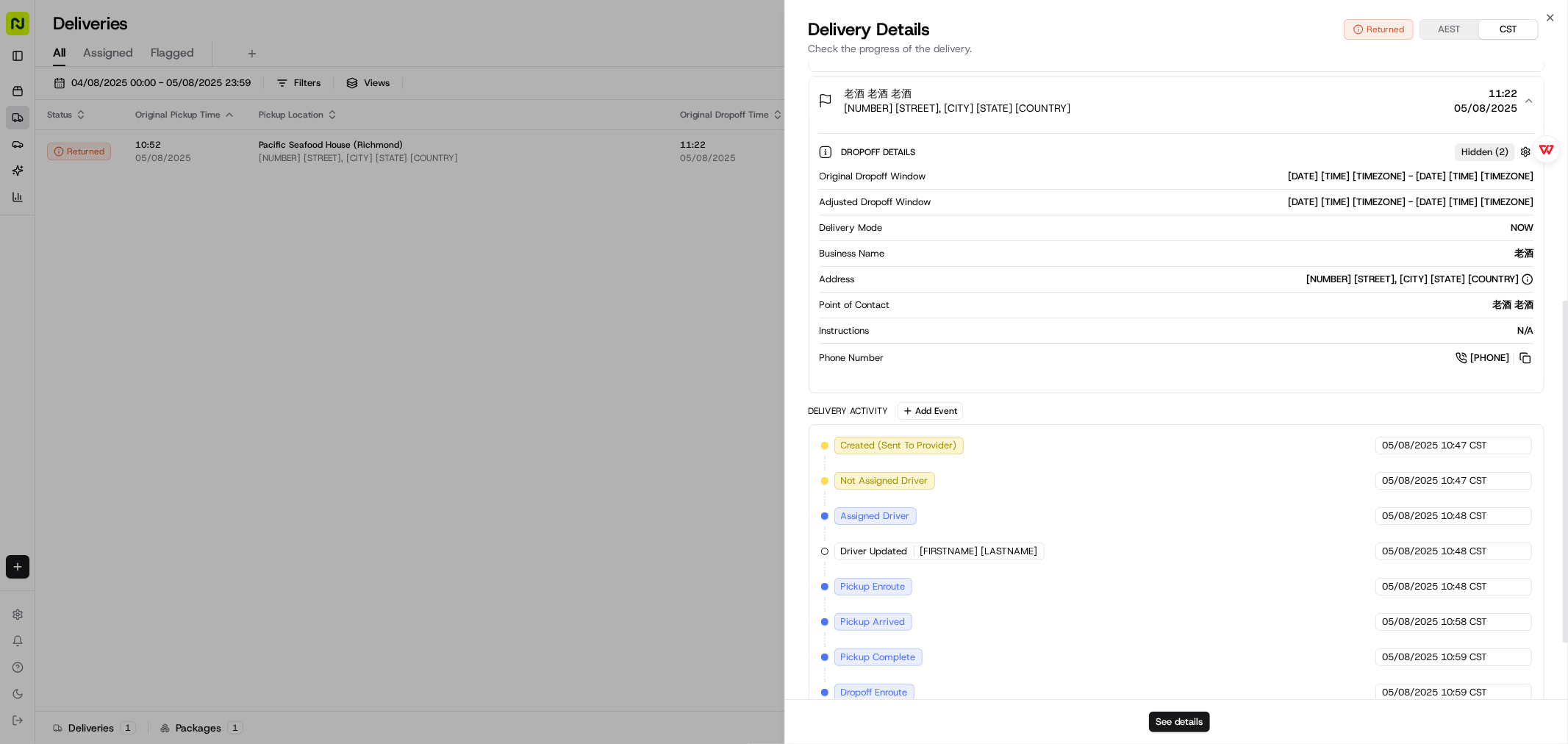 scroll, scrollTop: 444, scrollLeft: 0, axis: vertical 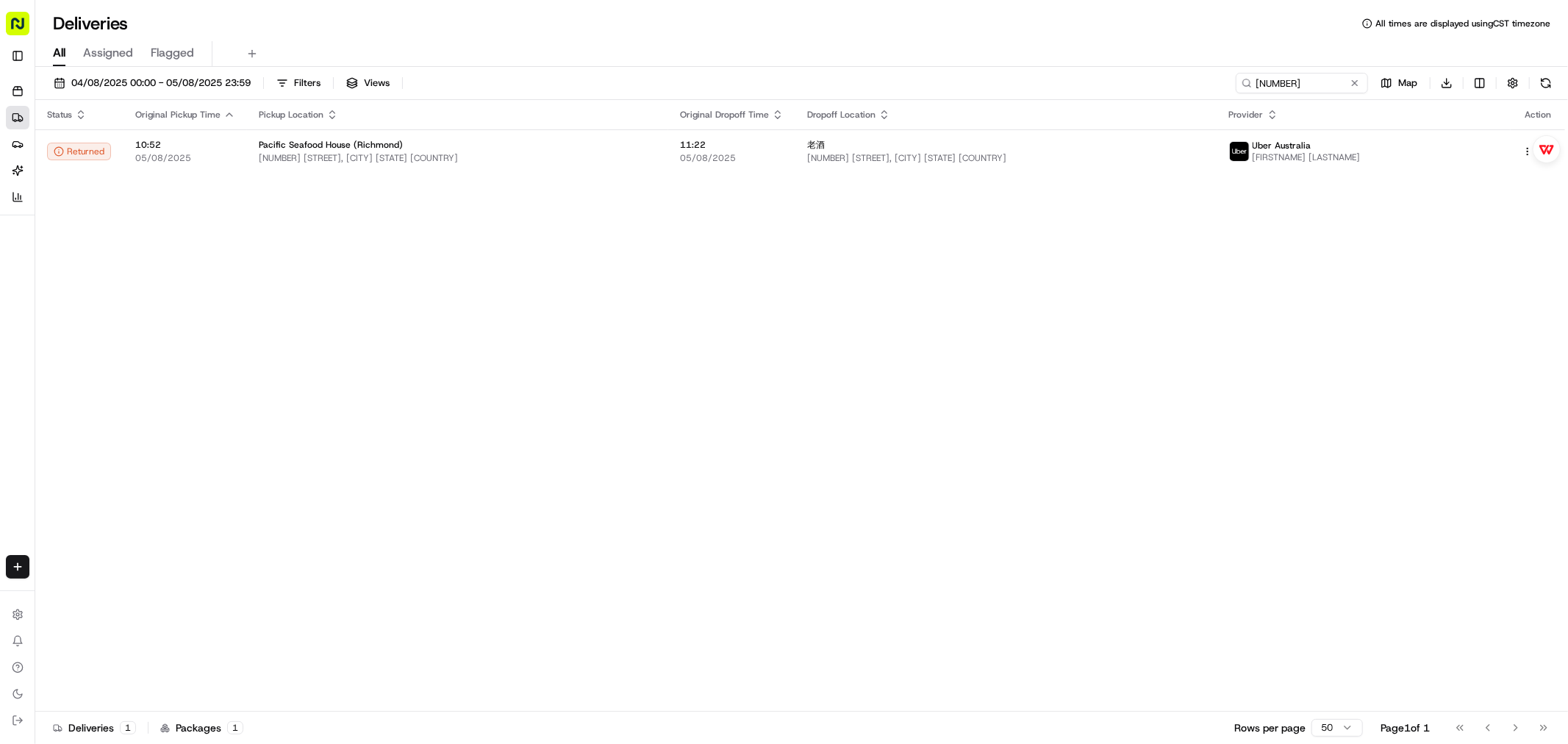 drag, startPoint x: 717, startPoint y: 357, endPoint x: 1053, endPoint y: 137, distance: 401.6167 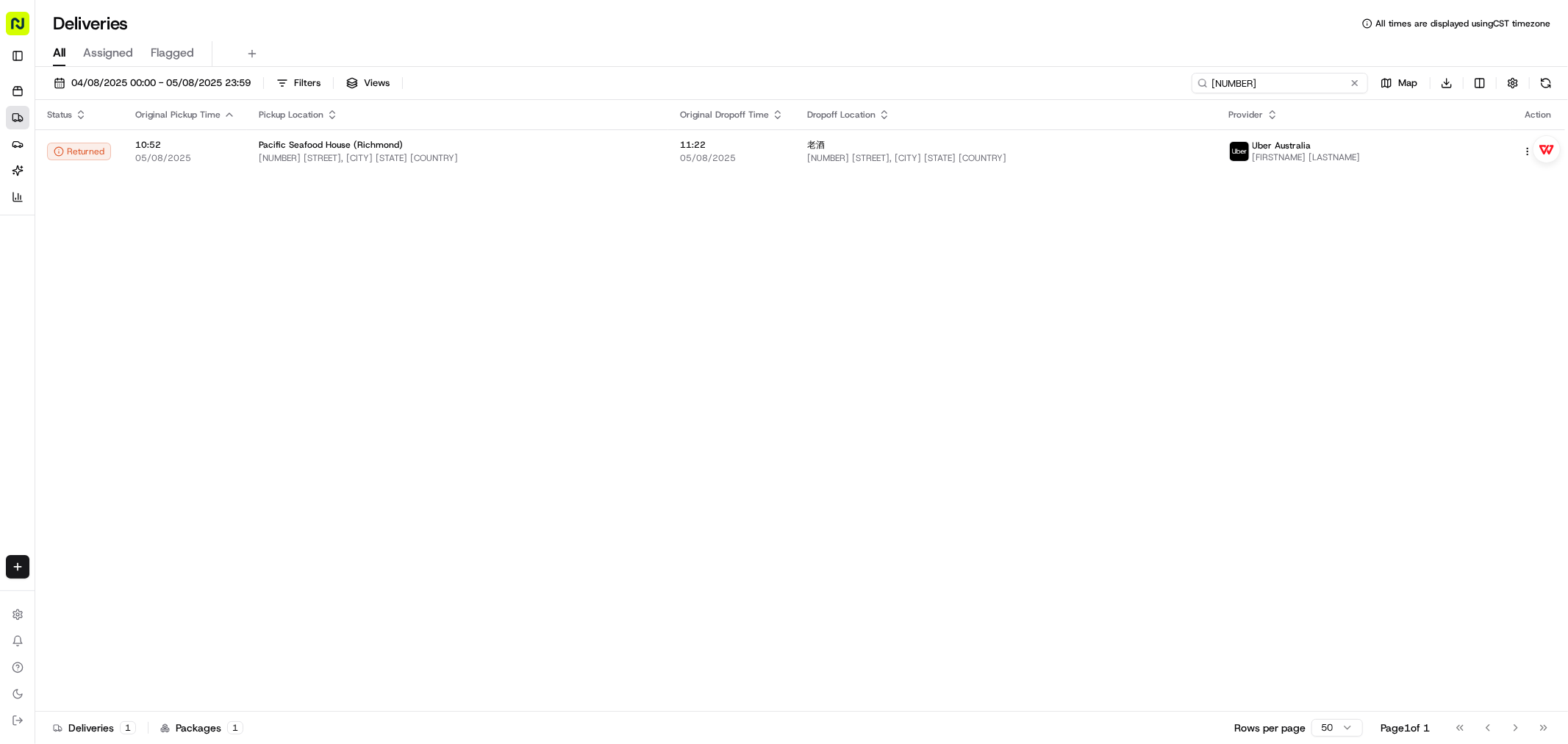 click on "[NUMBER]" at bounding box center (1280, 83) 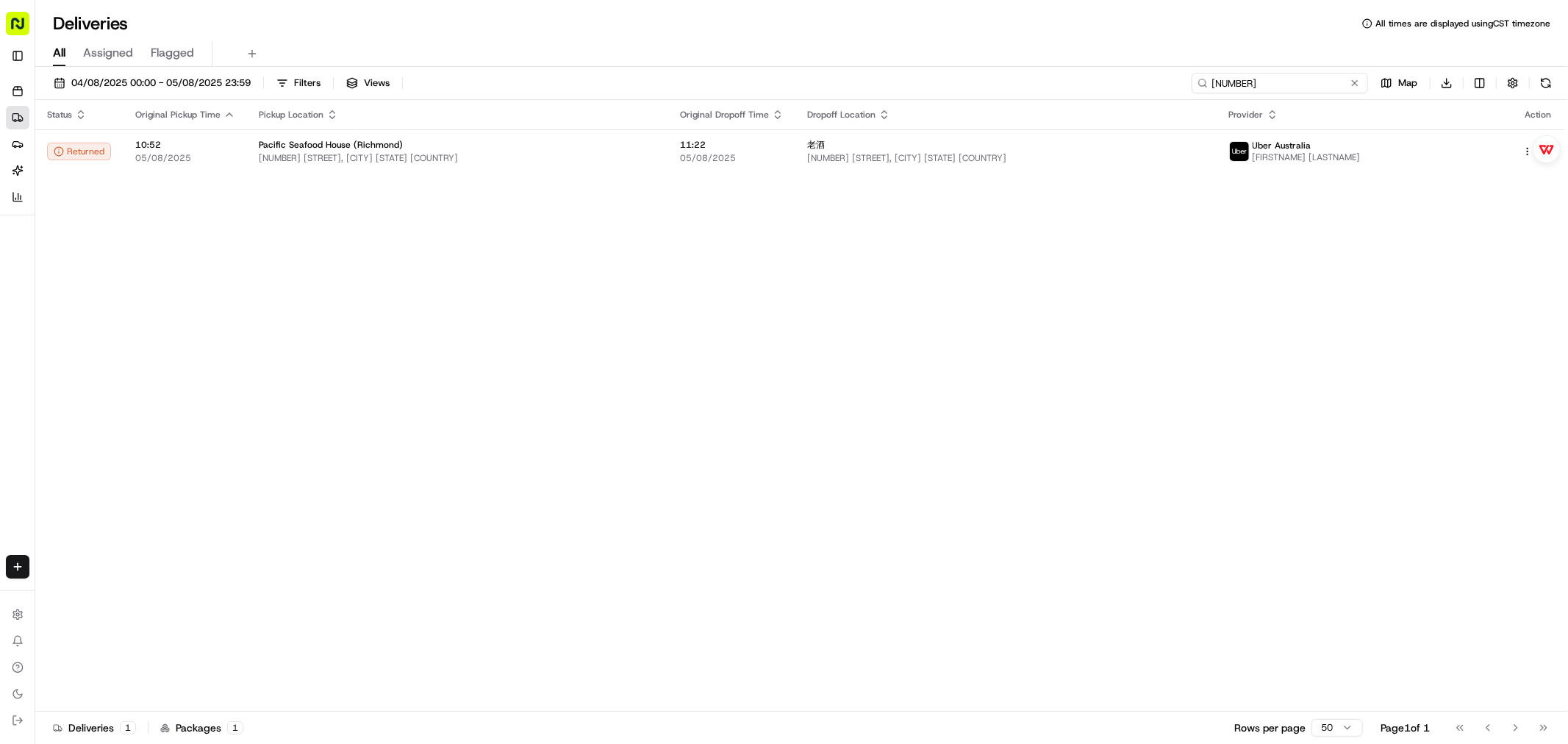 click on "[NUMBER]" at bounding box center (1280, 83) 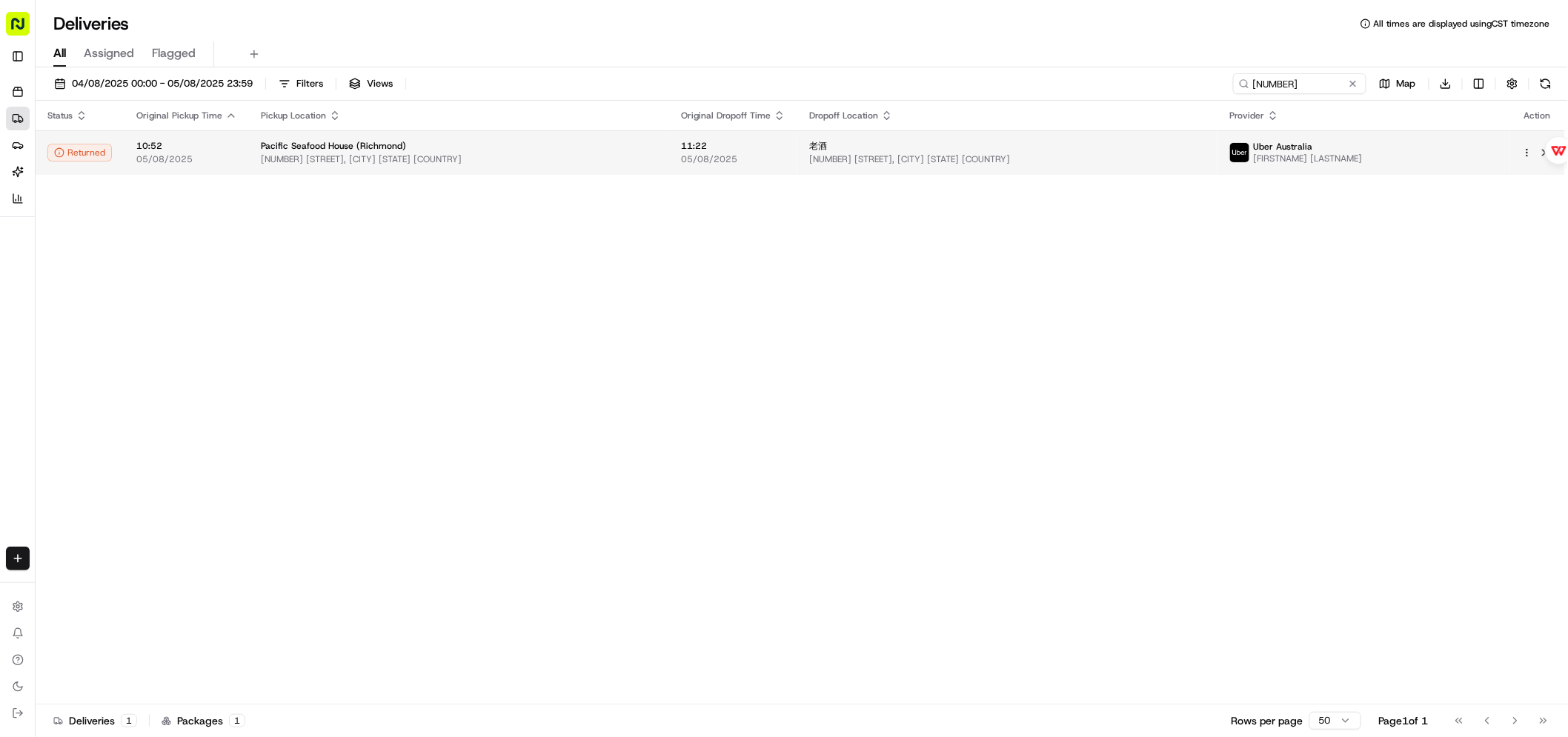 click on "[LASTNAME] [NUMBER] [STREET], [CITY] [STATE] [COUNTRY]" at bounding box center [1007, 153] 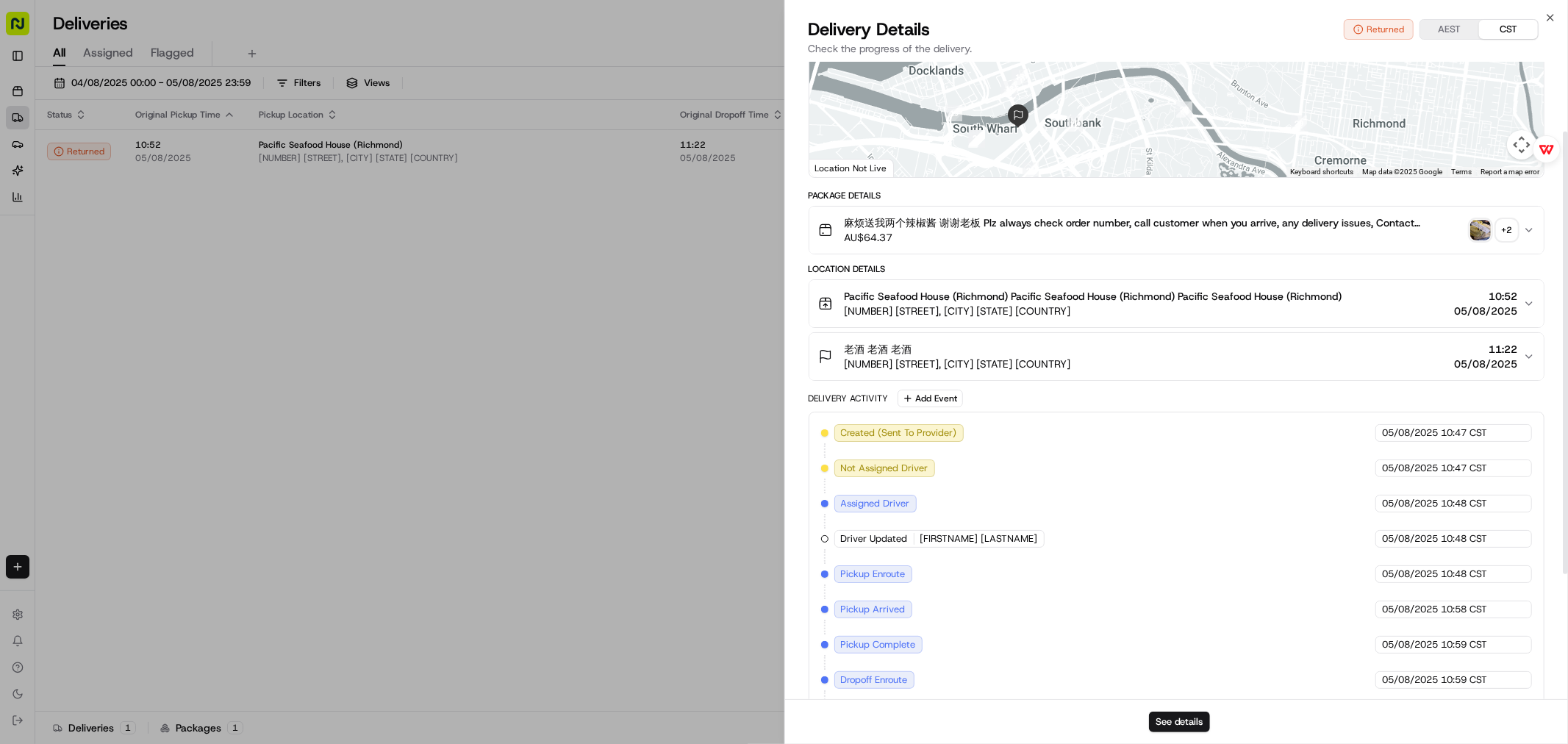 scroll, scrollTop: 163, scrollLeft: 0, axis: vertical 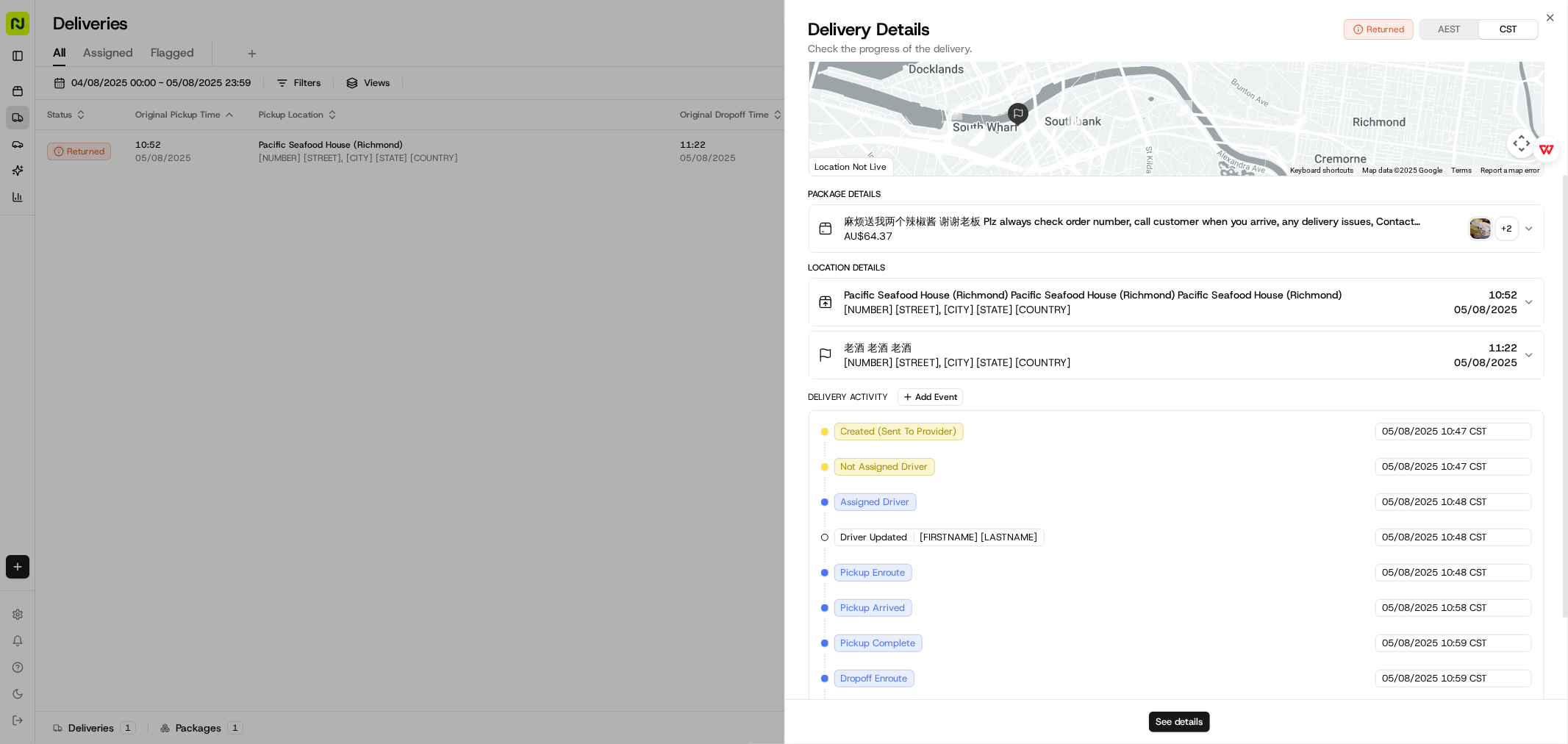 click on "[FIRST] [LAST] [LAST] [LAST] [NUMBER] [STREET], [CITY] [STATE] [POSTAL_CODE], [COUNTRY] [TIME] [DATE]" at bounding box center [1171, 355] 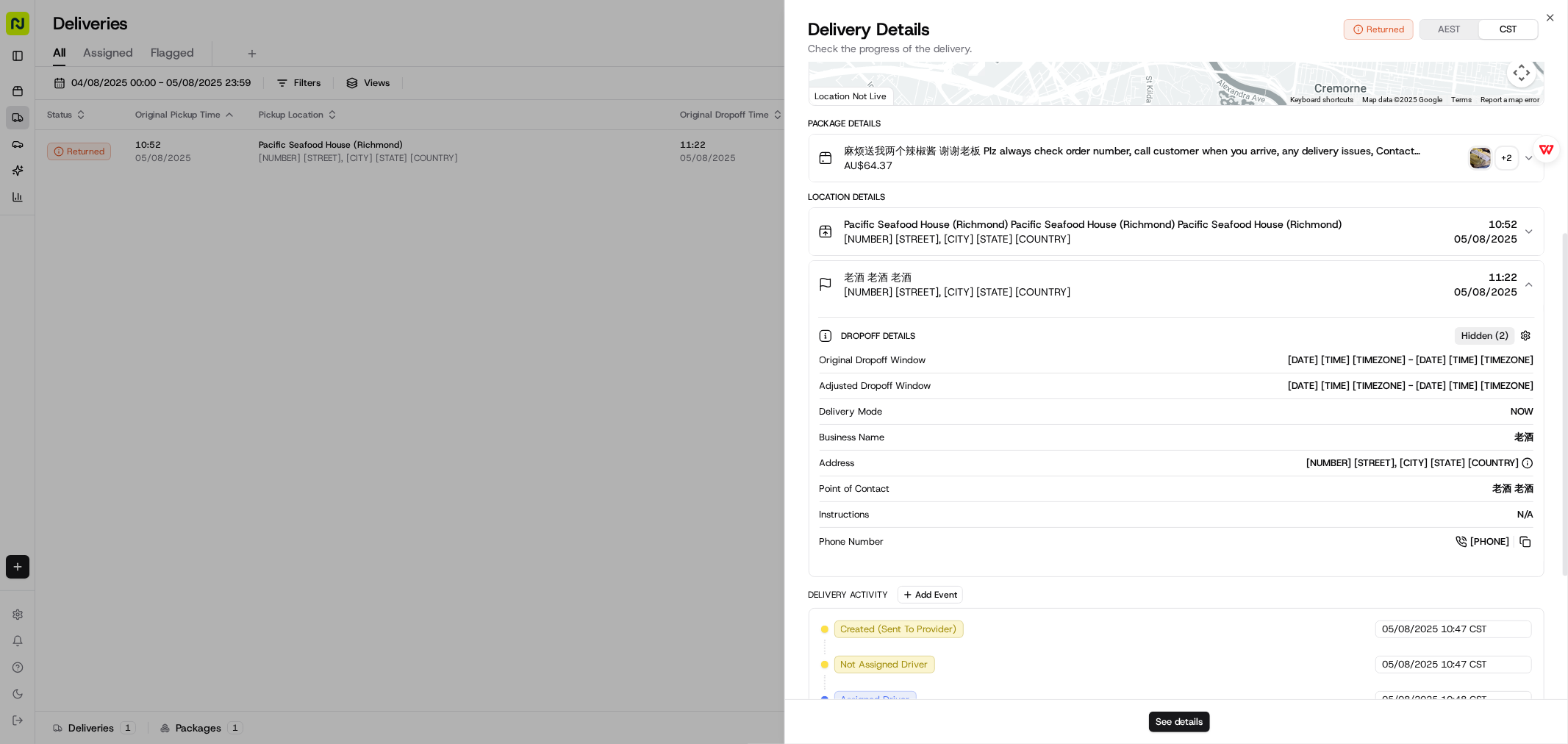 scroll, scrollTop: 326, scrollLeft: 0, axis: vertical 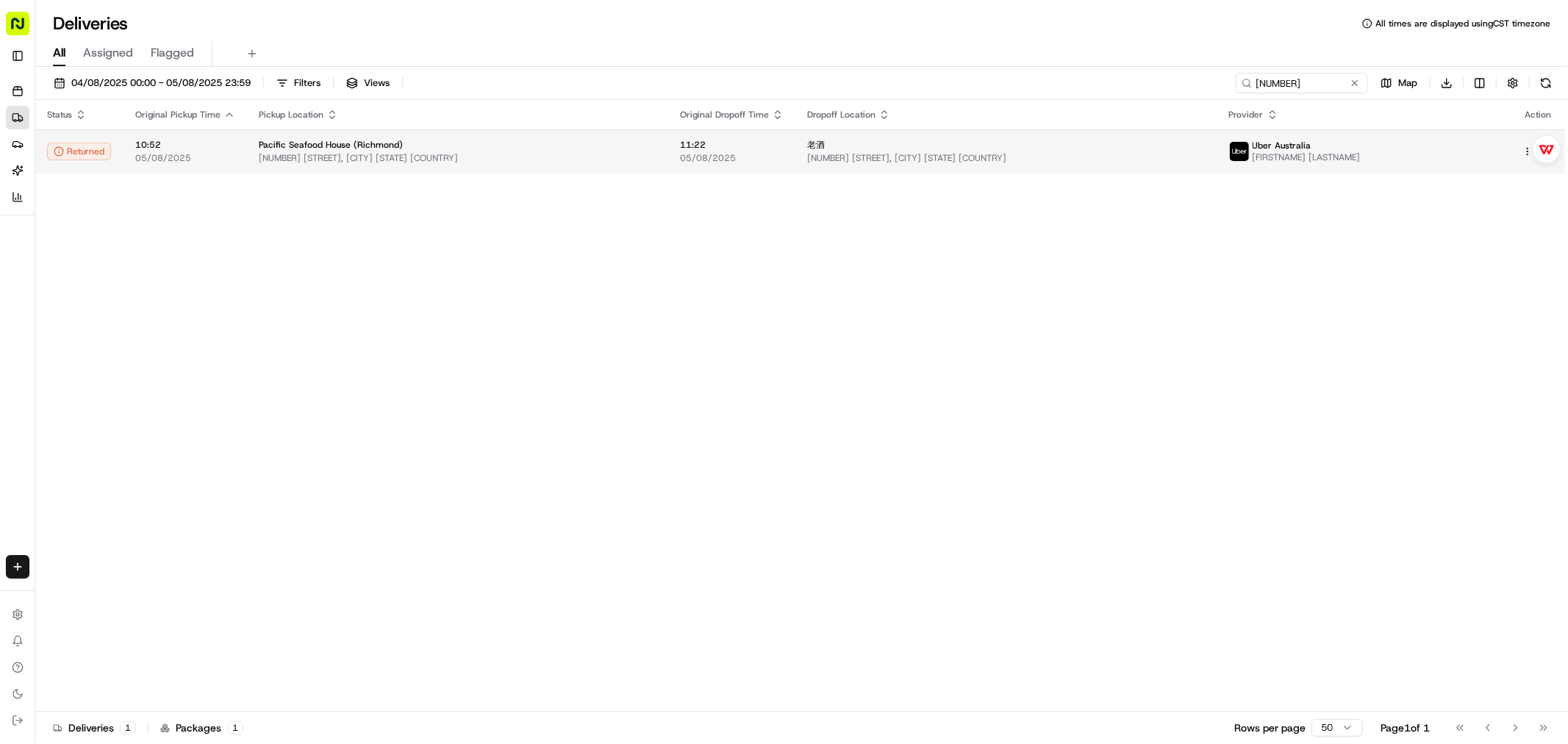 drag, startPoint x: 662, startPoint y: 326, endPoint x: 1125, endPoint y: 134, distance: 501.23148 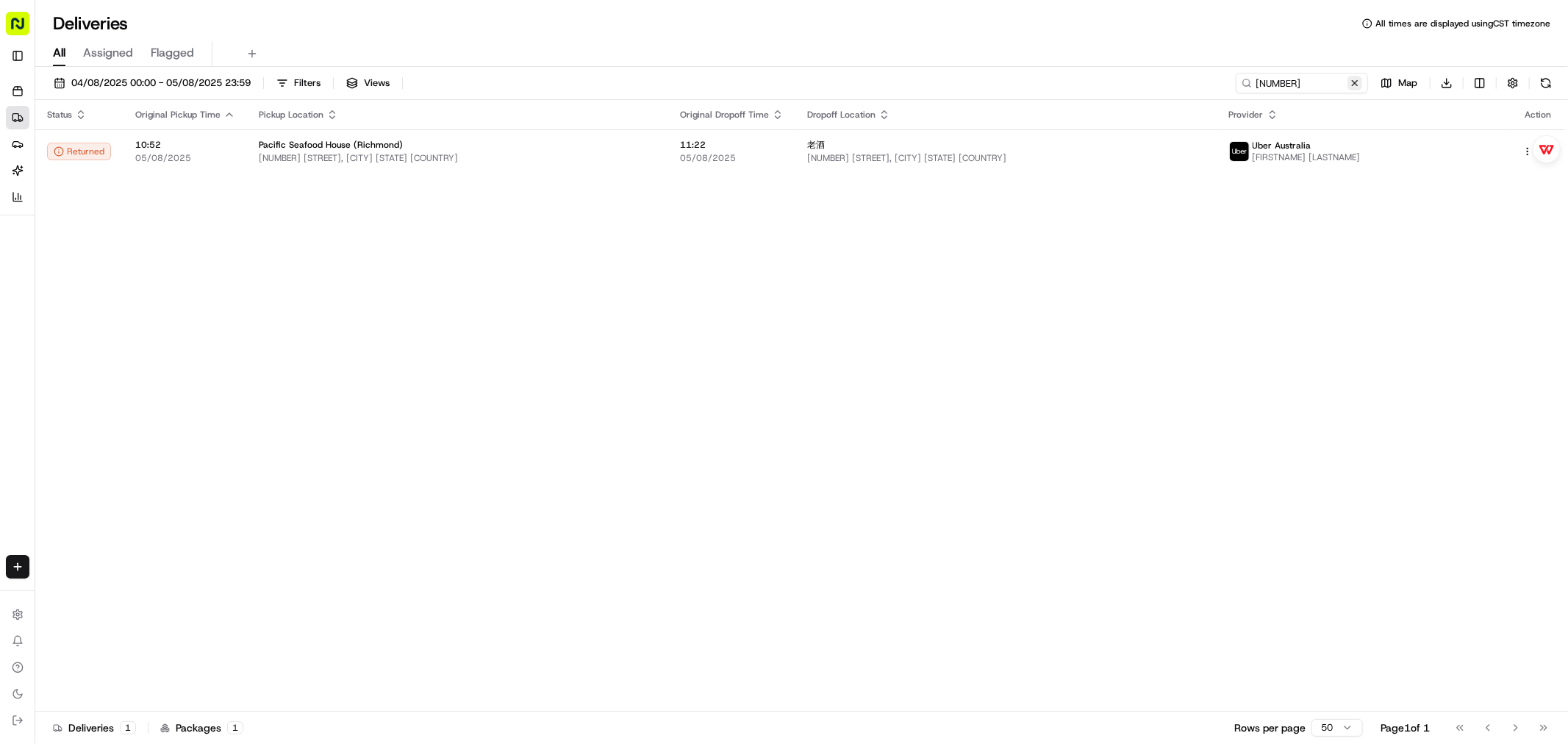 click at bounding box center (1355, 83) 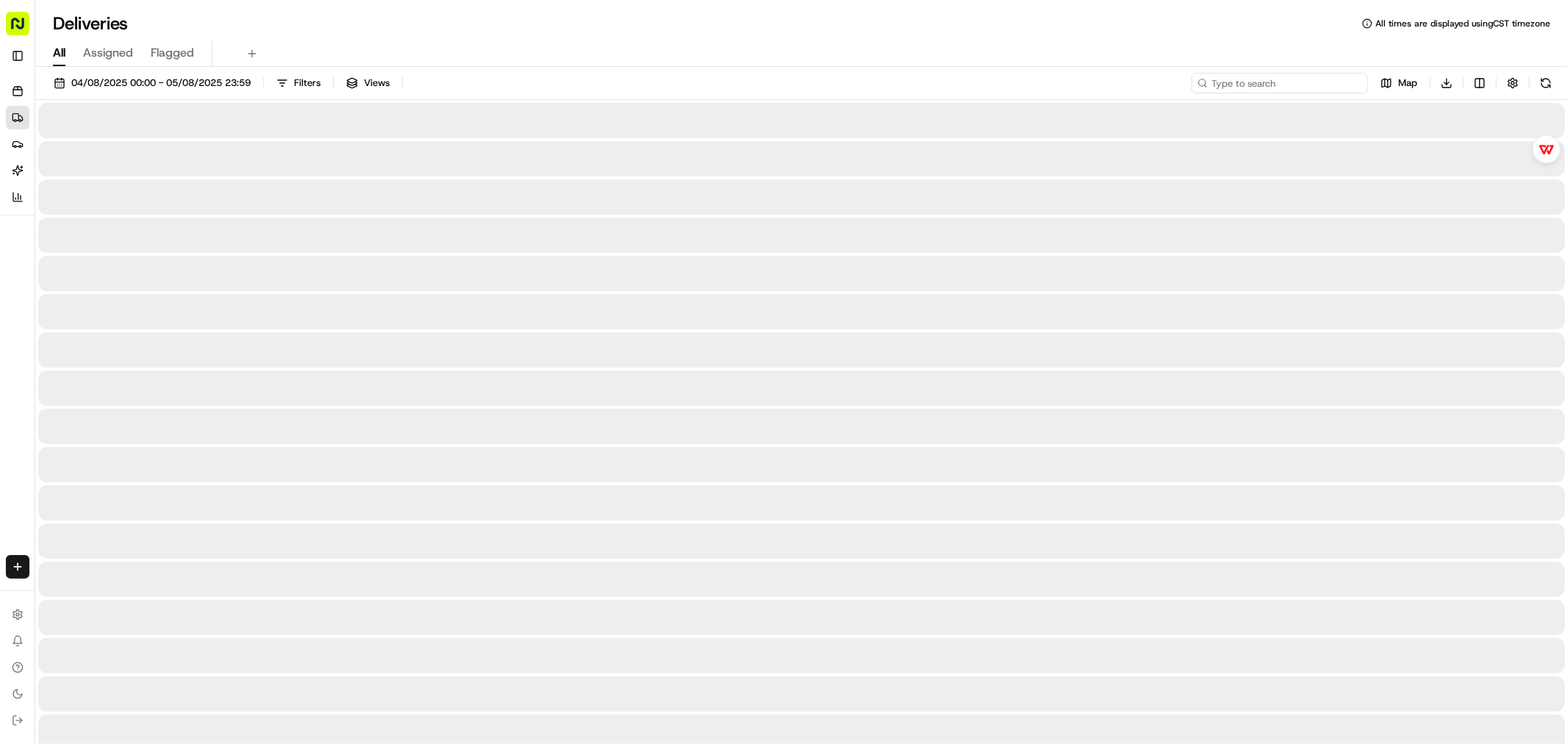 click at bounding box center [1280, 83] 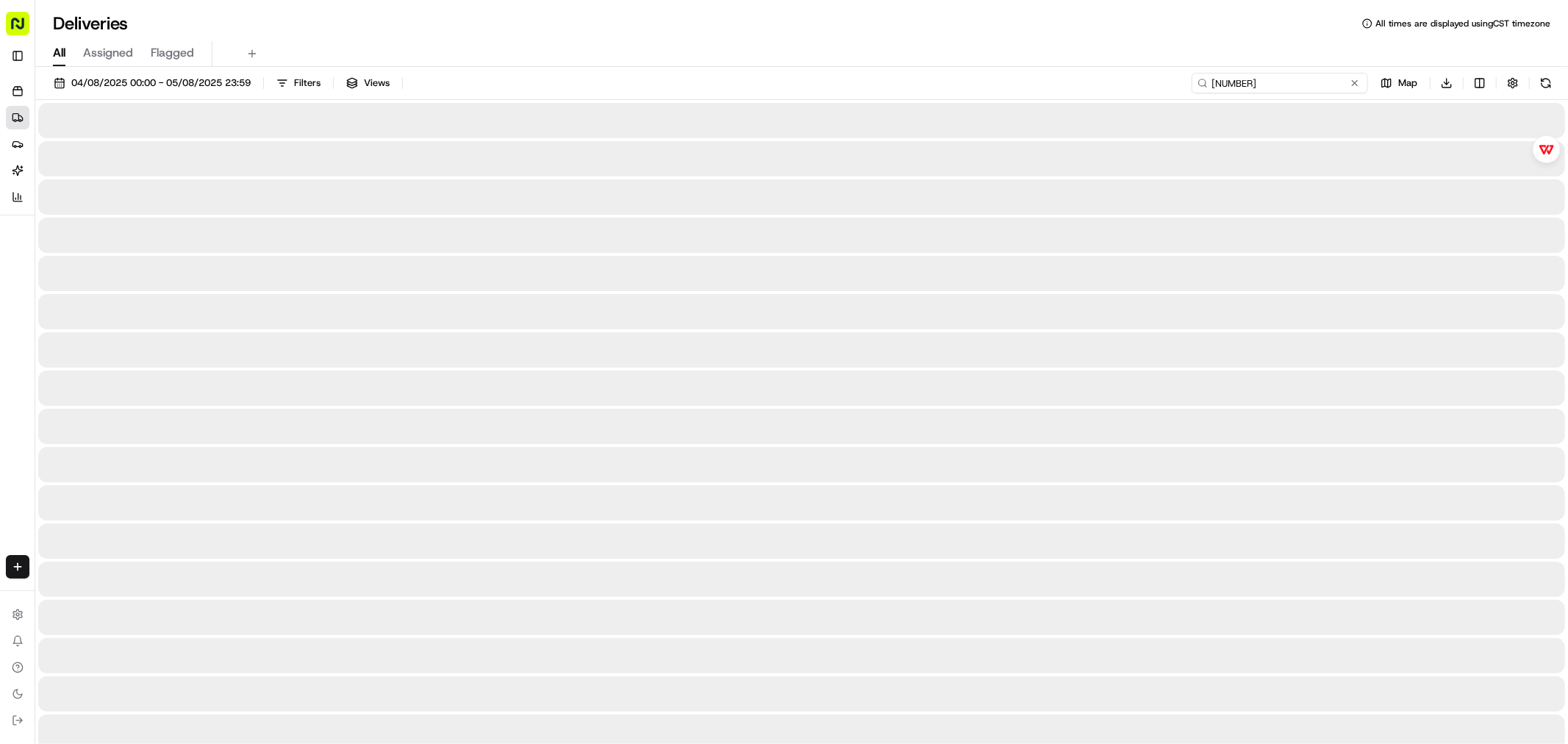 type on "[NUMBER]" 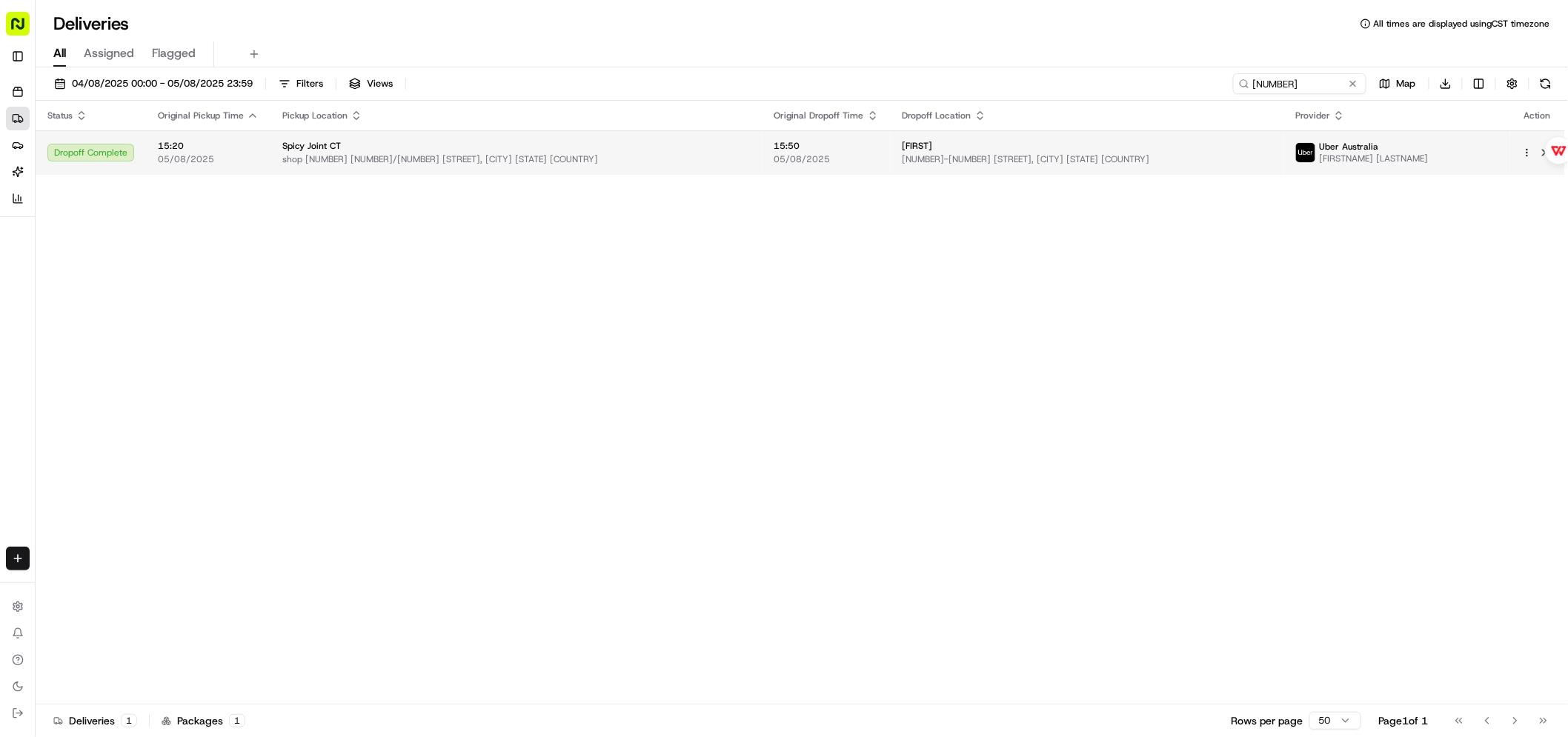 click on "[NUMBER]-[NUMBER] [STREET], [CITY] [STATE] [COUNTRY]" at bounding box center [1087, 159] 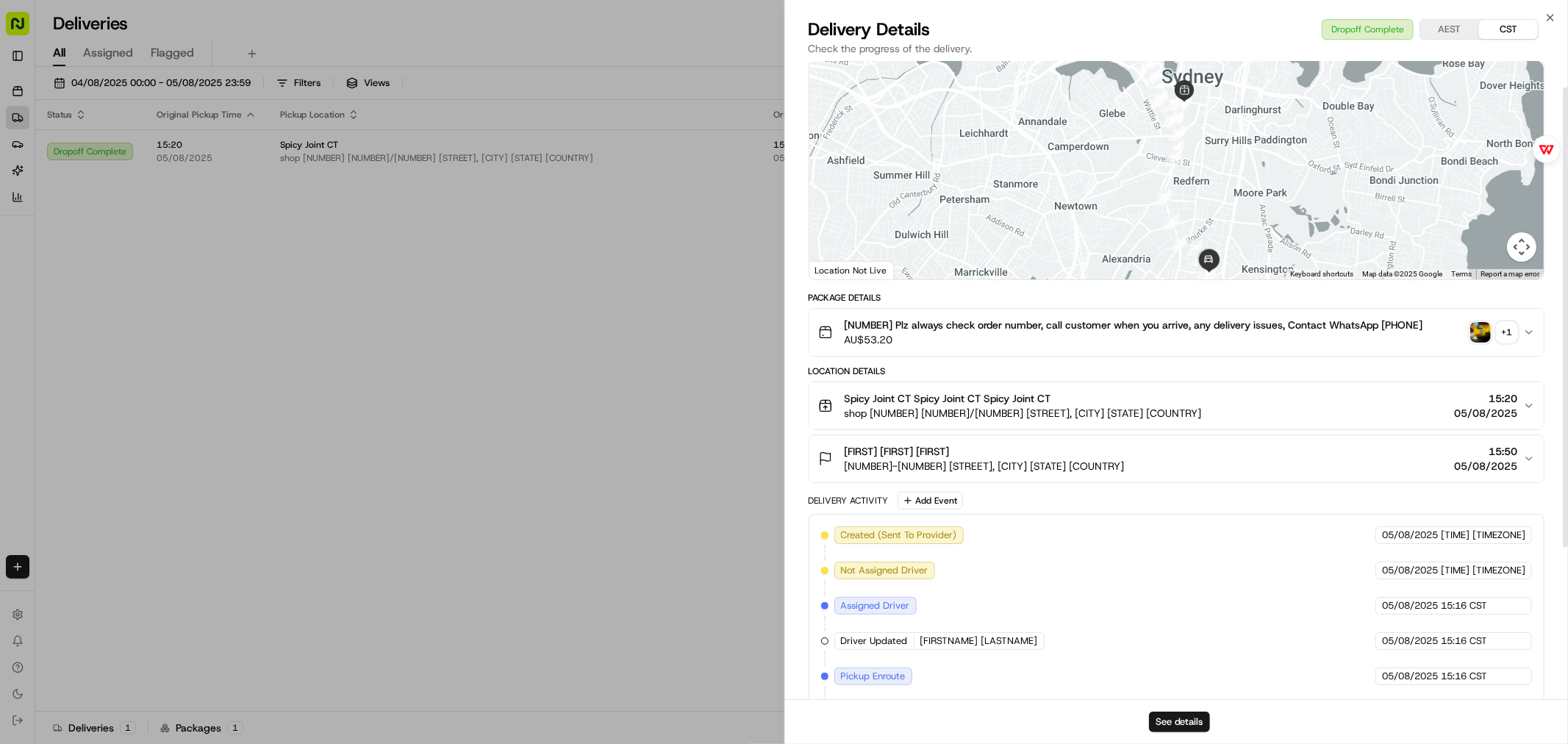 scroll, scrollTop: 82, scrollLeft: 0, axis: vertical 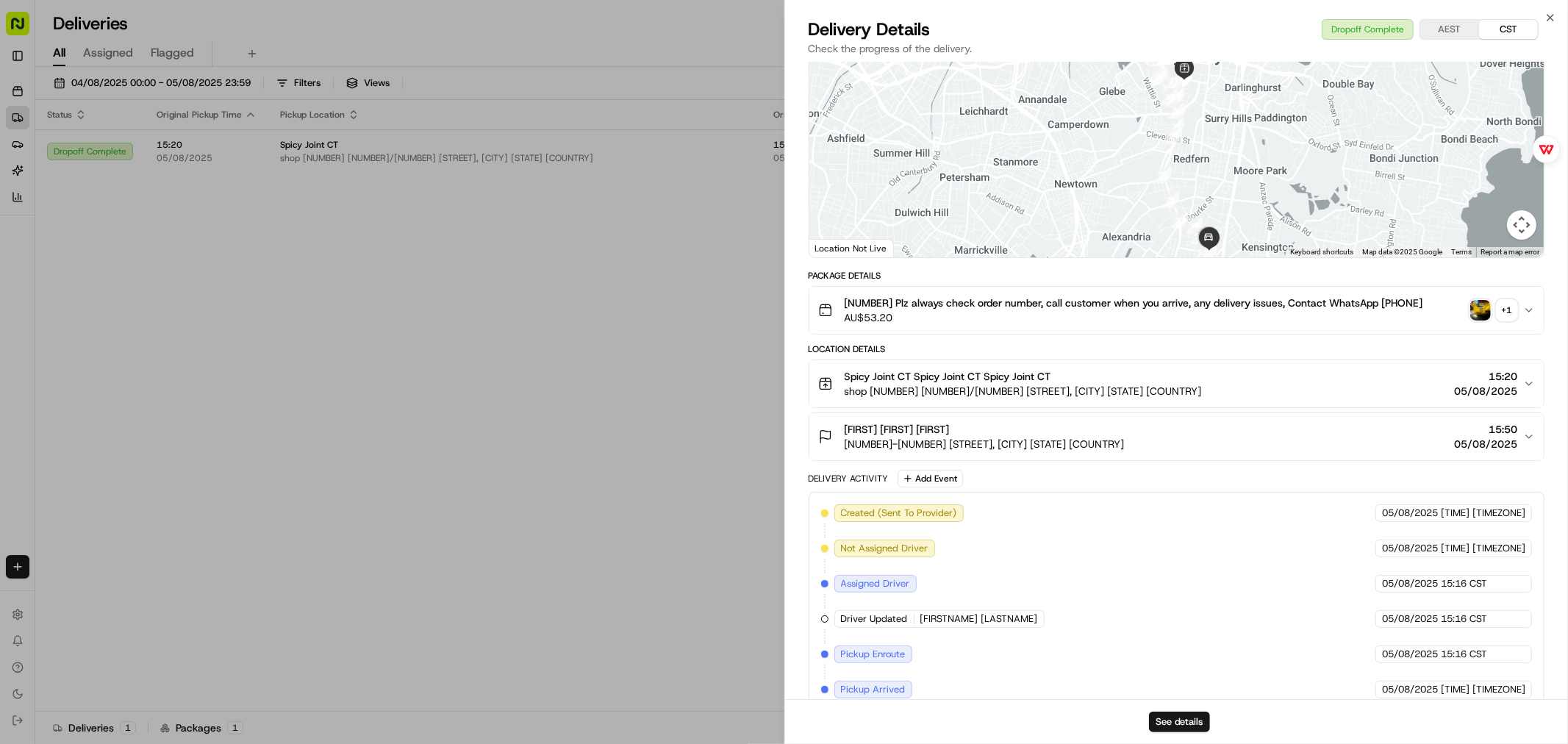 click on "[FIRST] [FIRST] [FIRST] [NUMBER]-[NUMBER] [STREET], [CITY] [STATE] [COUNTRY] [TIME] [DATE]" at bounding box center [1171, 437] 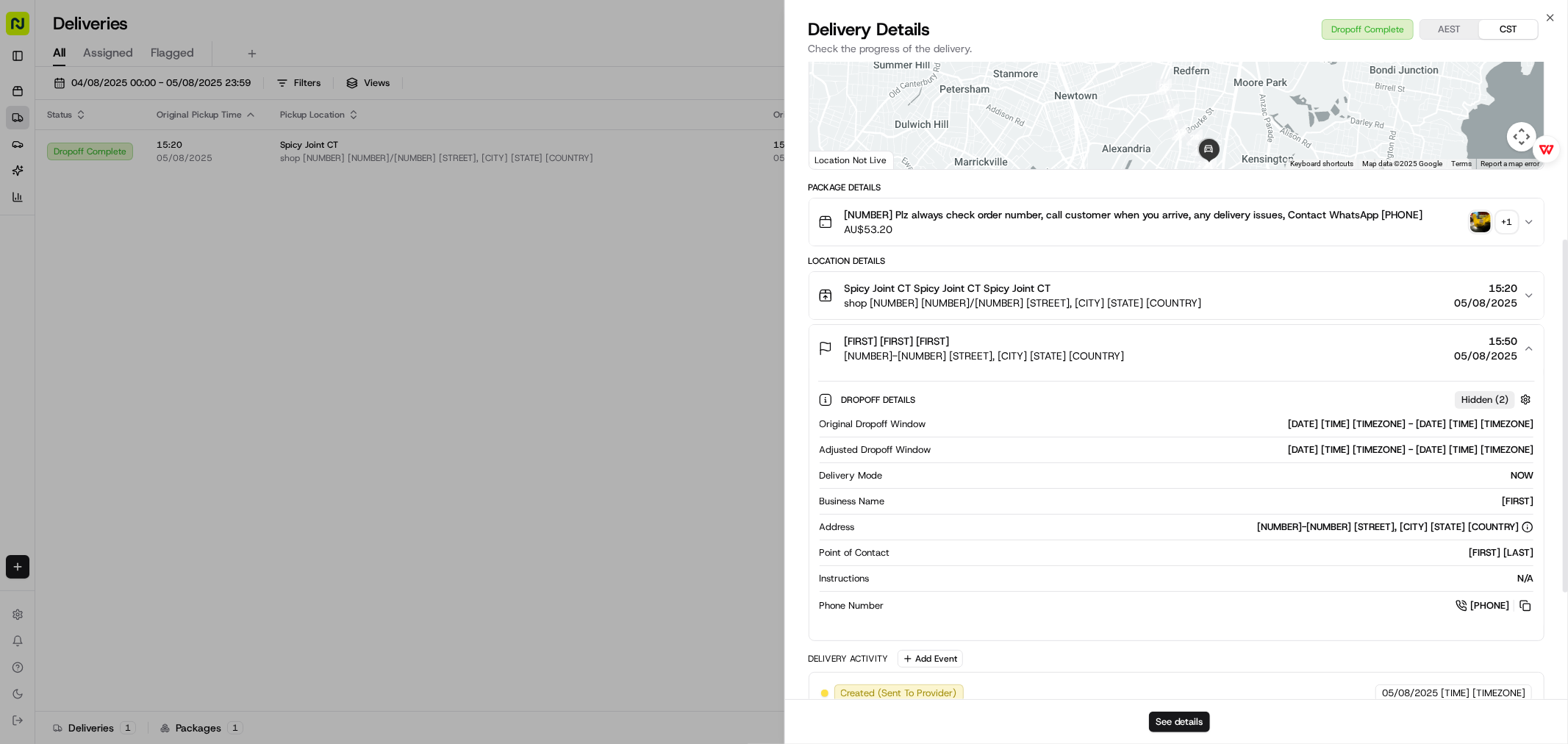 scroll, scrollTop: 326, scrollLeft: 0, axis: vertical 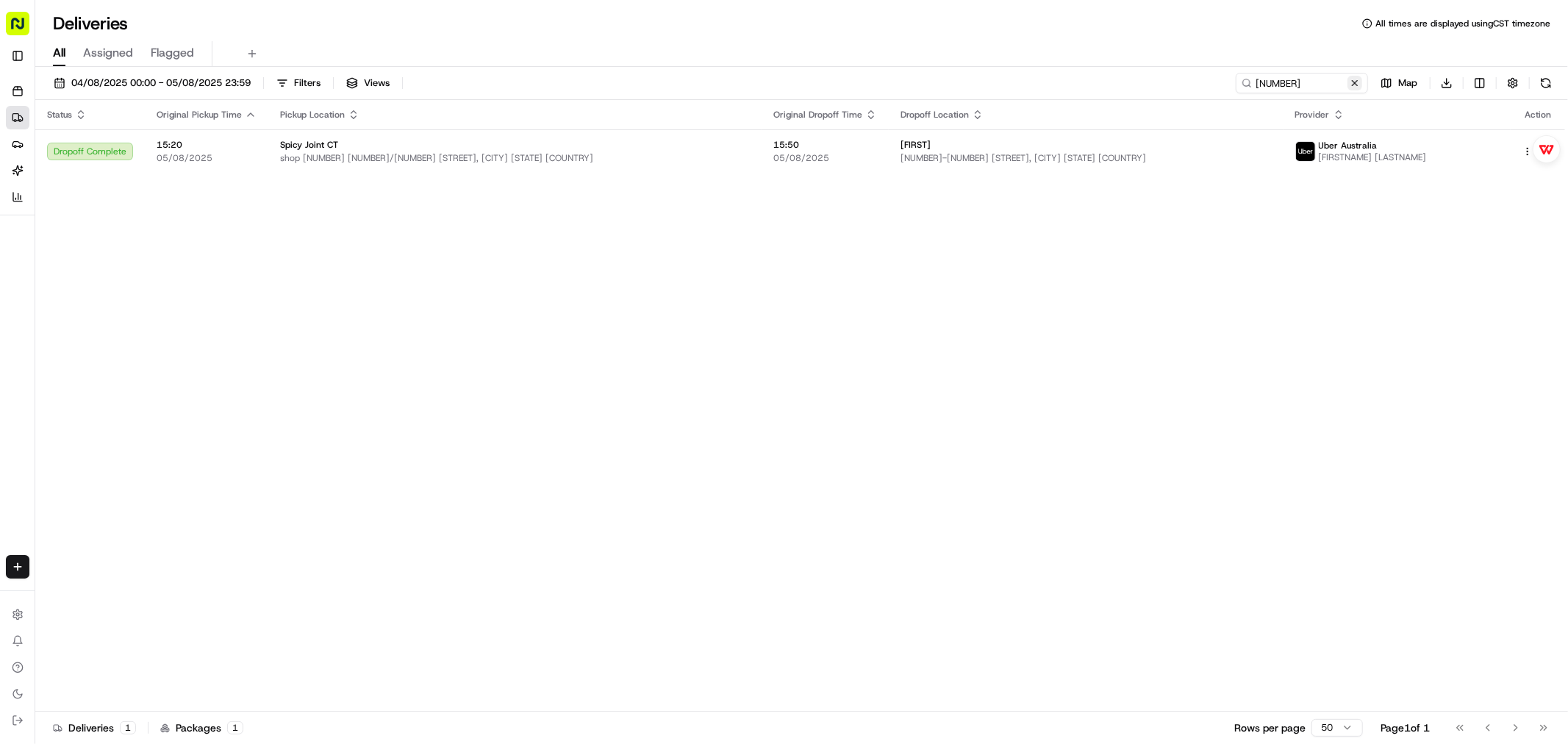 click at bounding box center [1355, 83] 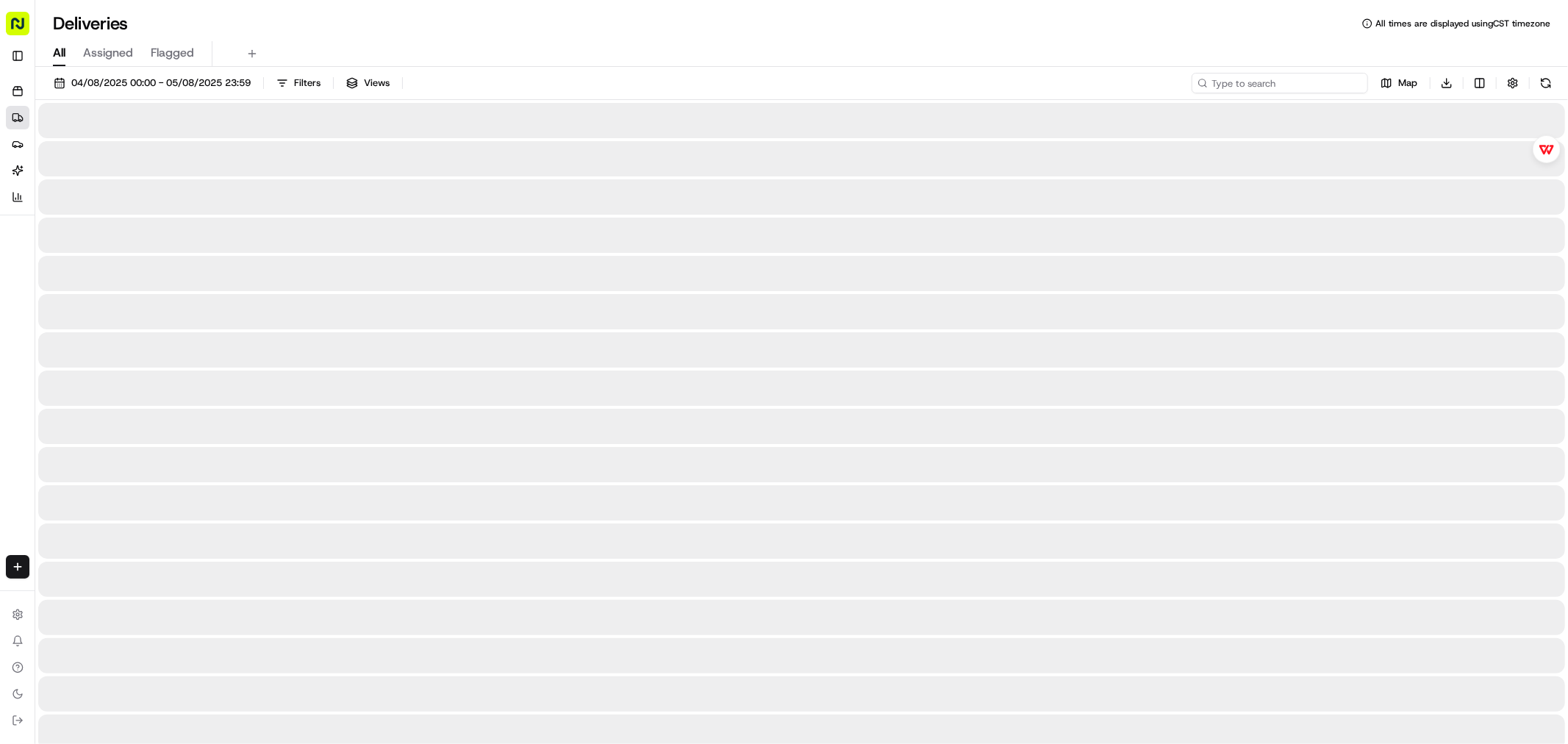 click at bounding box center [1280, 83] 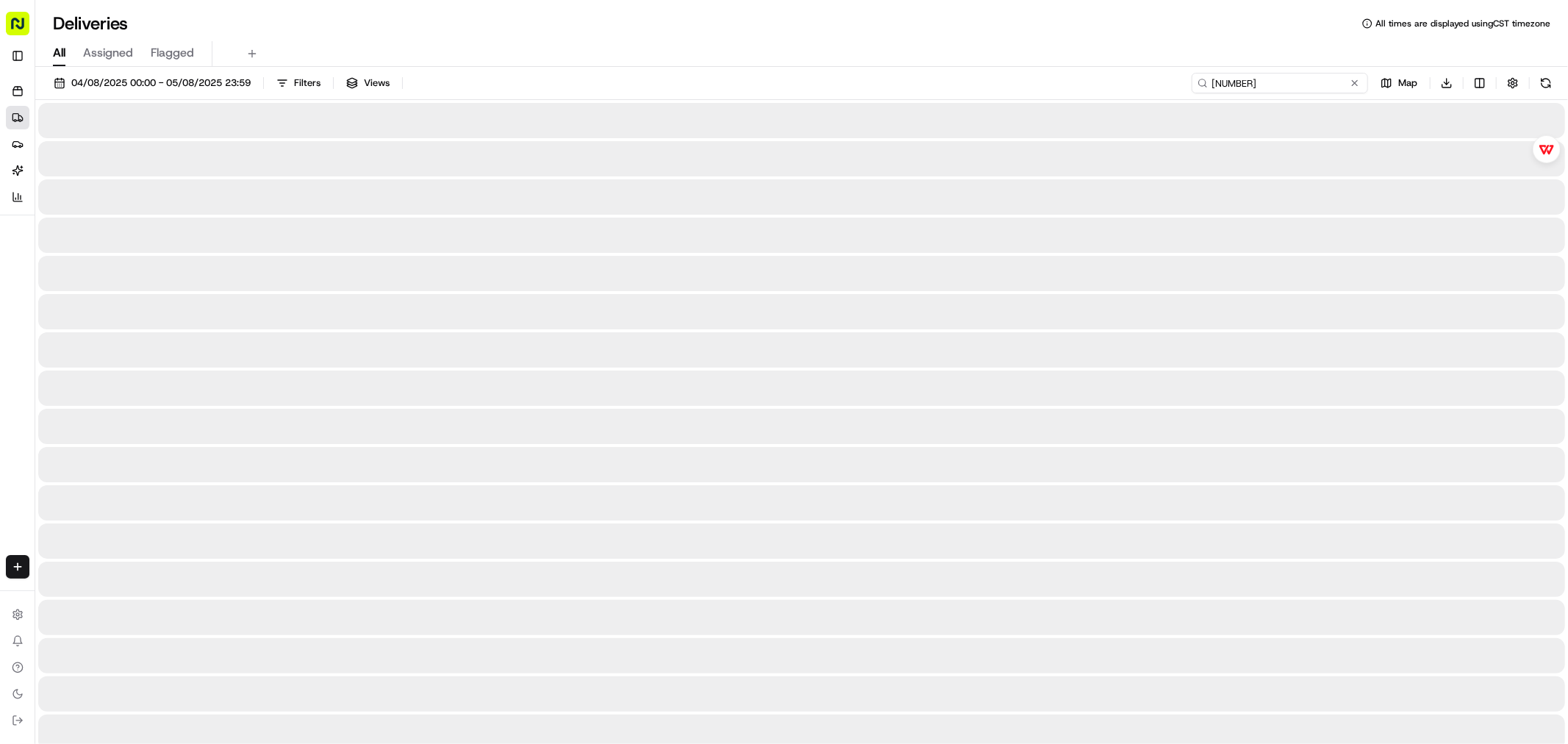 type on "[NUMBER]" 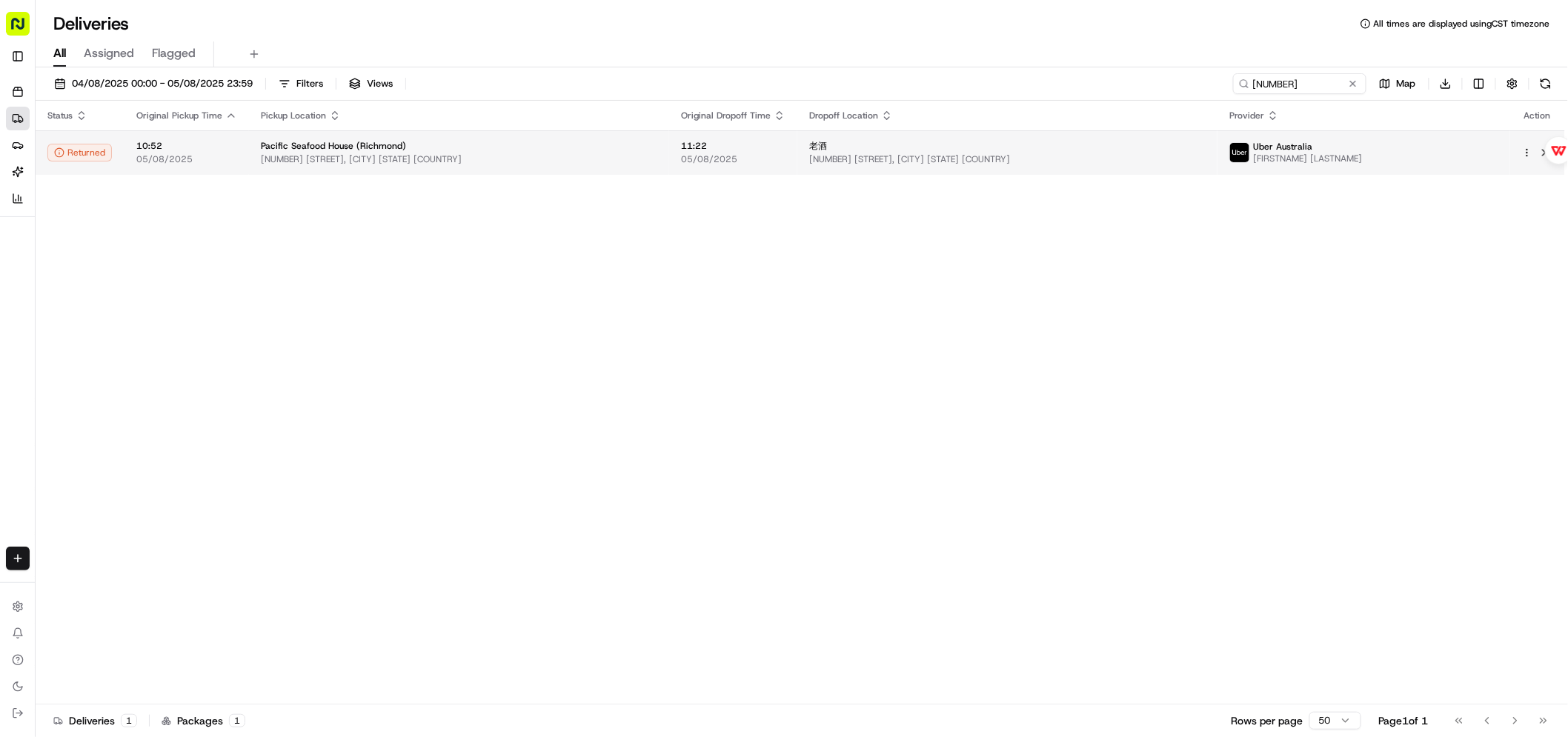 click on "老酒" at bounding box center [1007, 146] 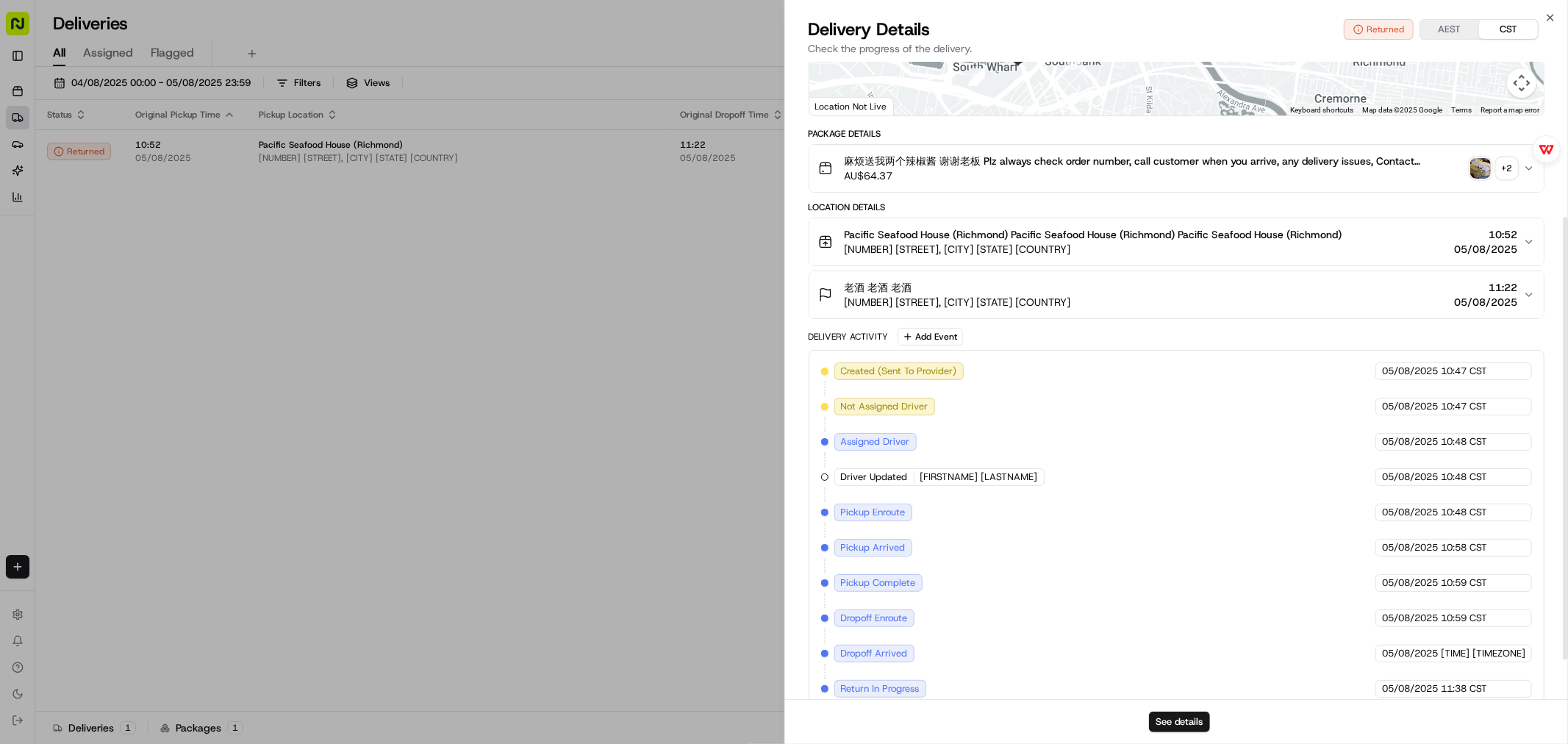 scroll, scrollTop: 199, scrollLeft: 0, axis: vertical 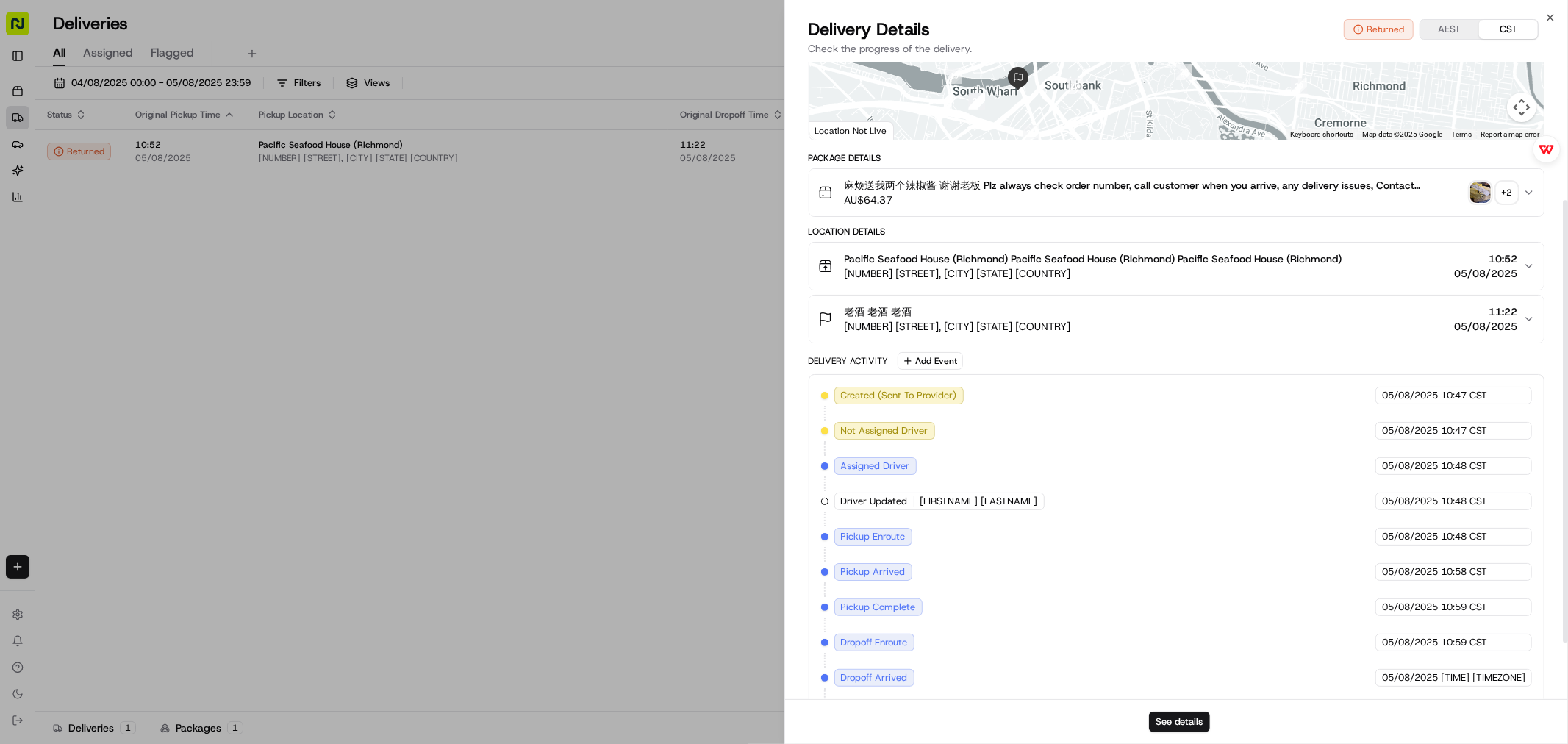 click on "[FIRST] [LAST] [LAST] [LAST] [NUMBER] [STREET], [CITY] [STATE] [POSTAL_CODE], [COUNTRY] [TIME] [DATE]" at bounding box center [1171, 319] 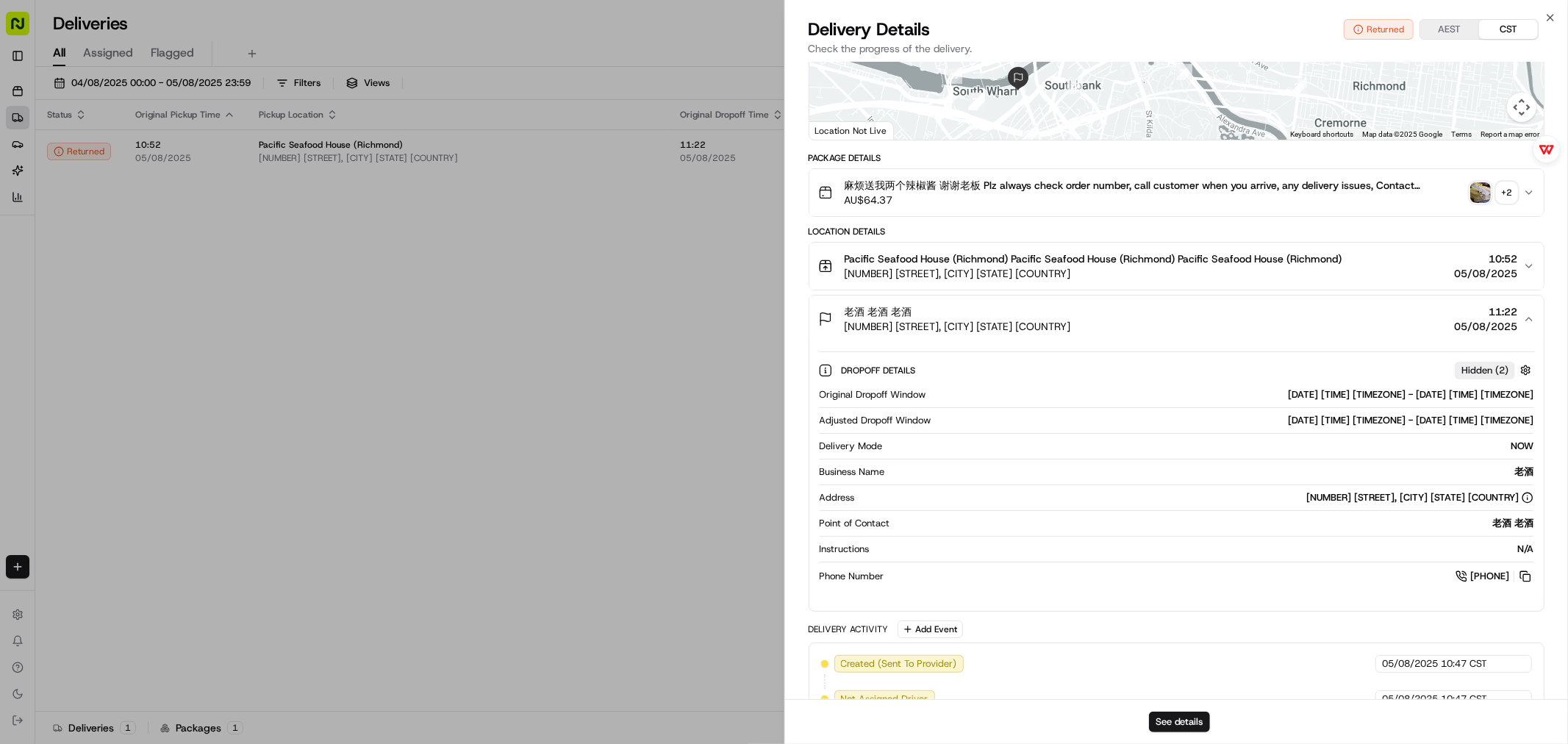 type 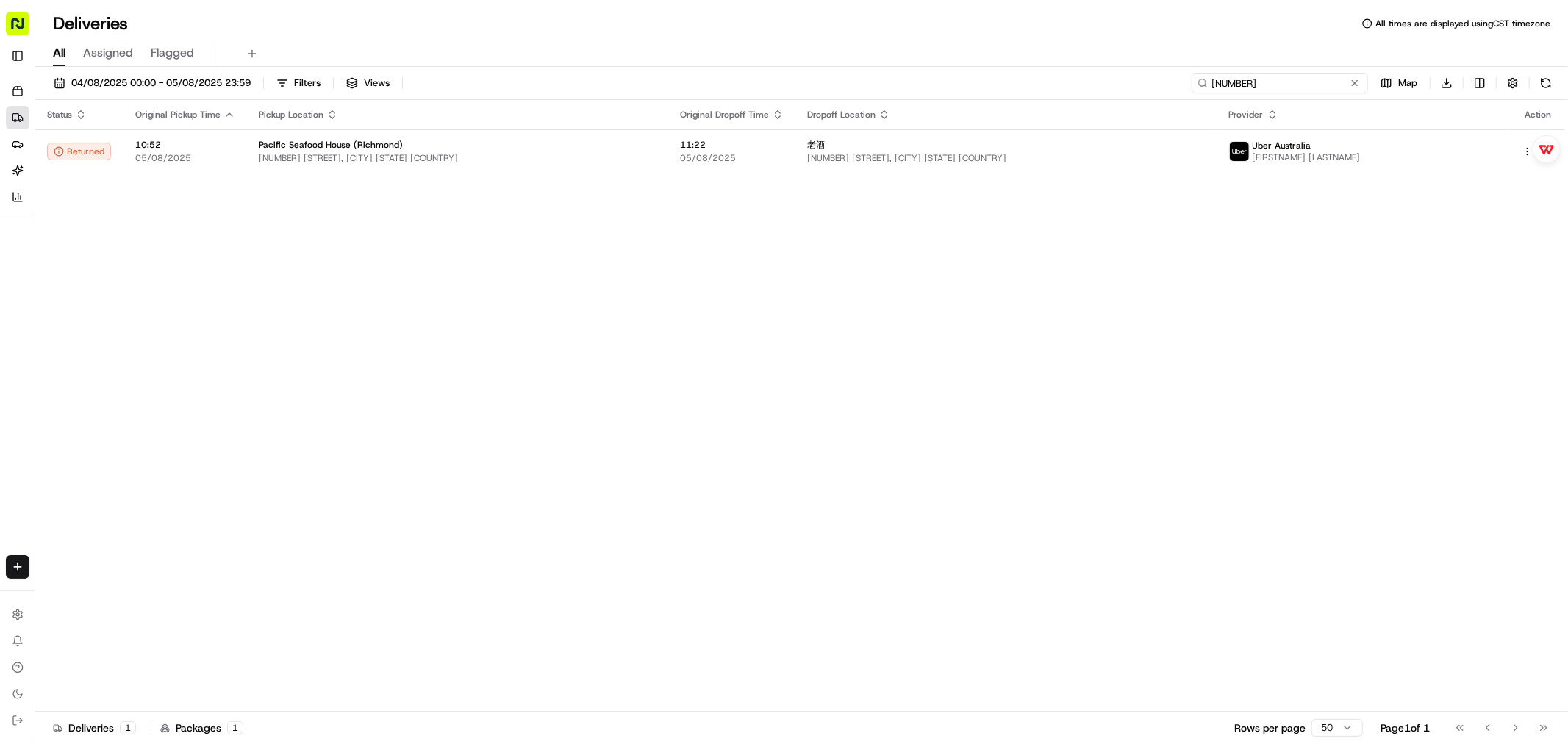 click on "[NUMBER]" at bounding box center (1280, 83) 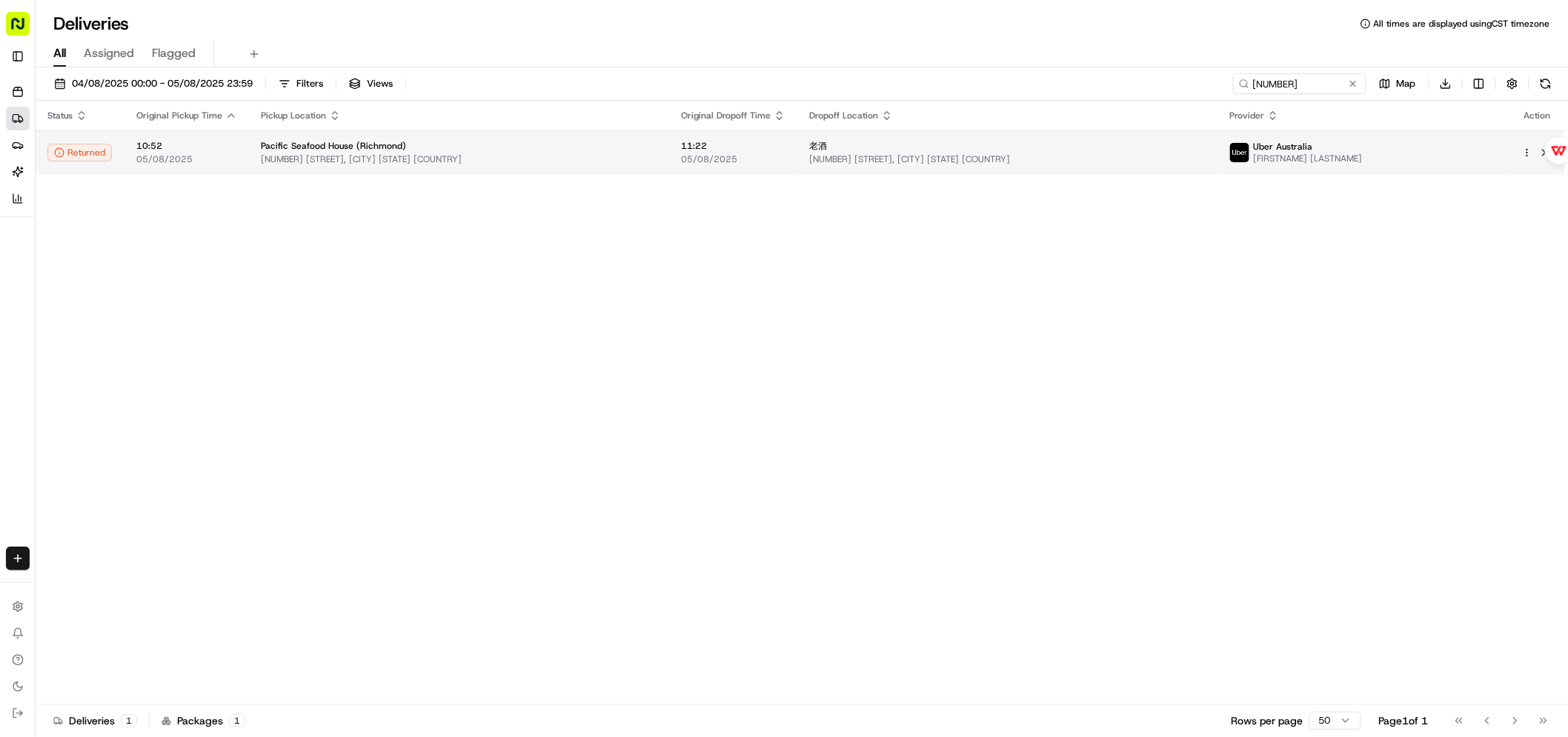 click on "老酒" at bounding box center (1007, 146) 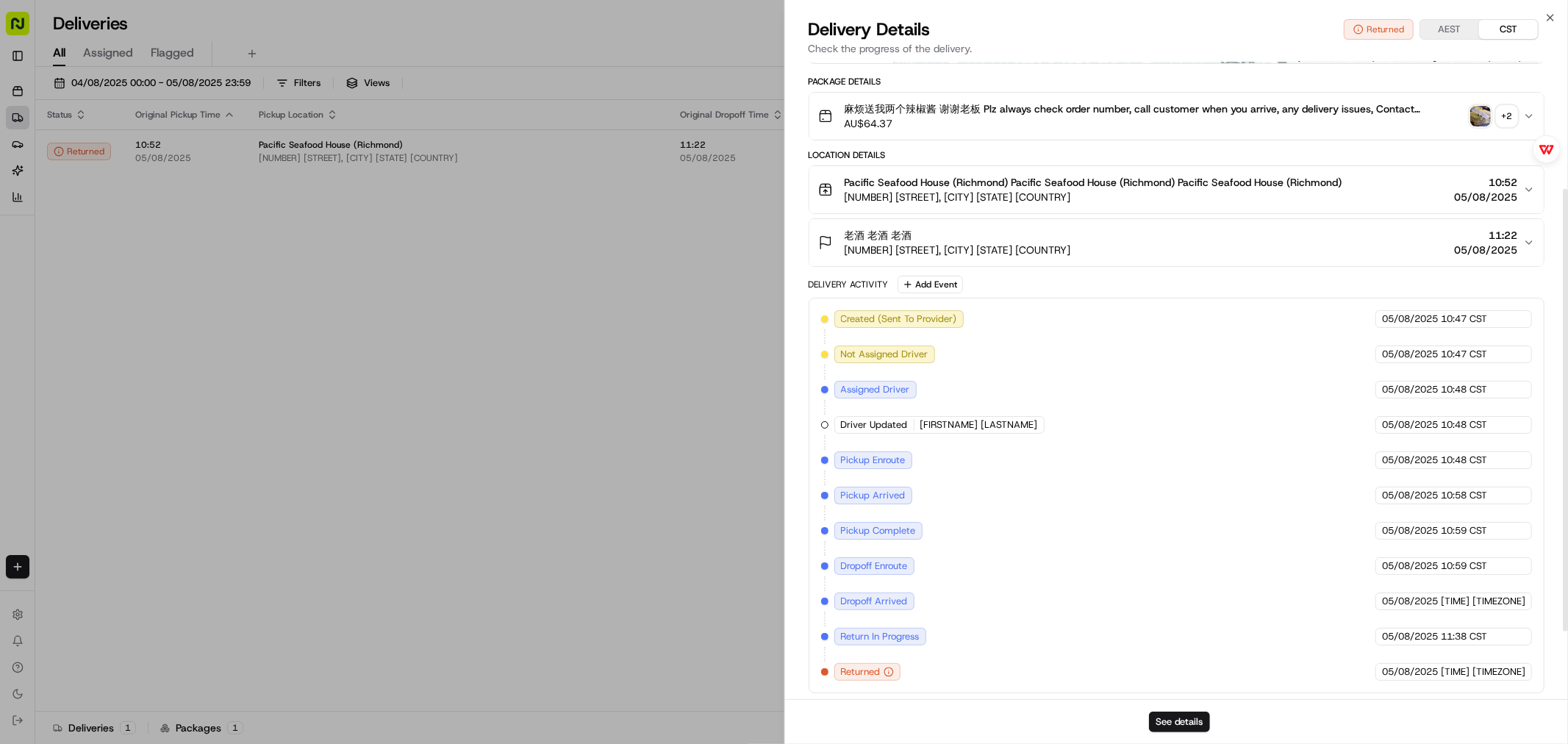 scroll, scrollTop: 281, scrollLeft: 0, axis: vertical 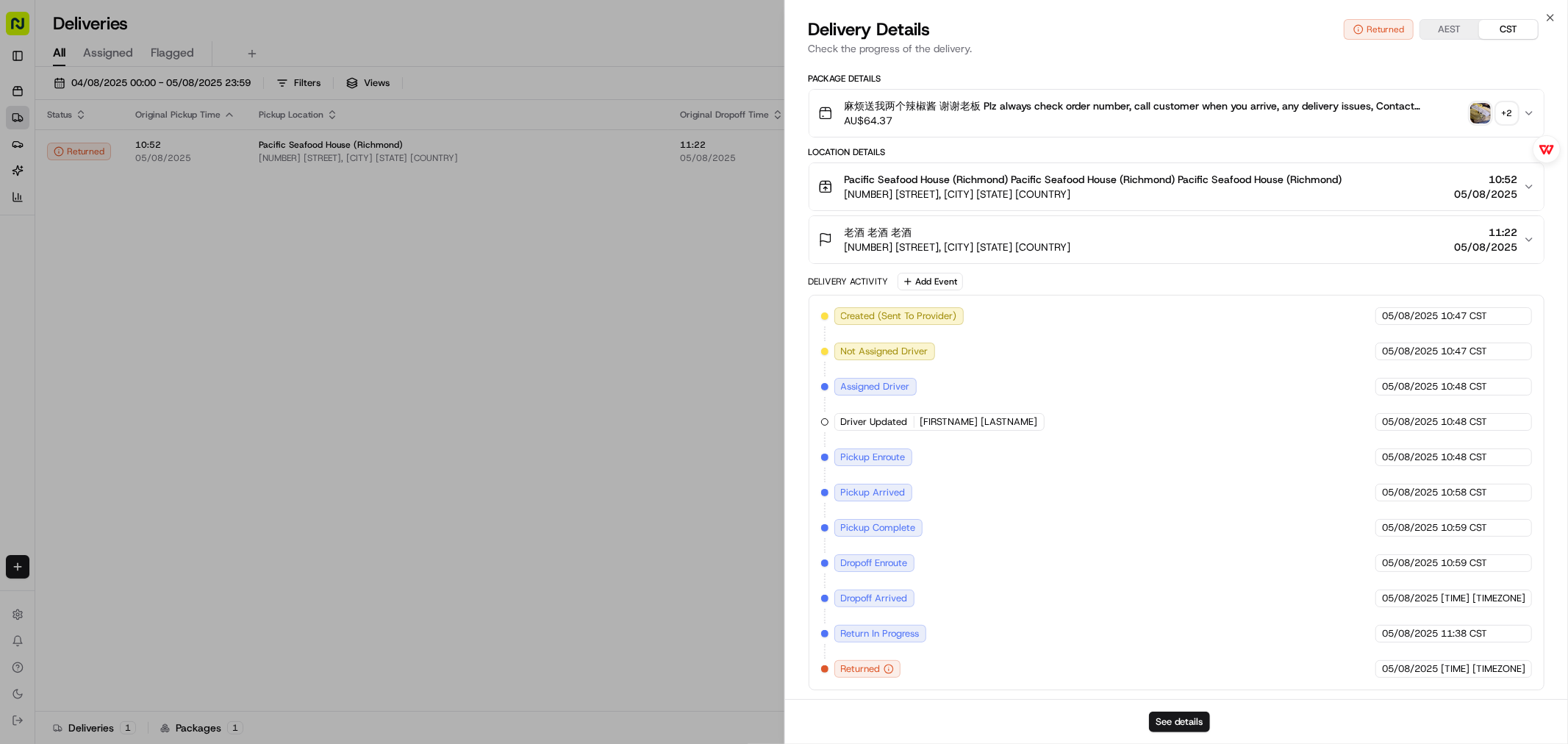 click on "05/08/2025" at bounding box center (1486, 247) 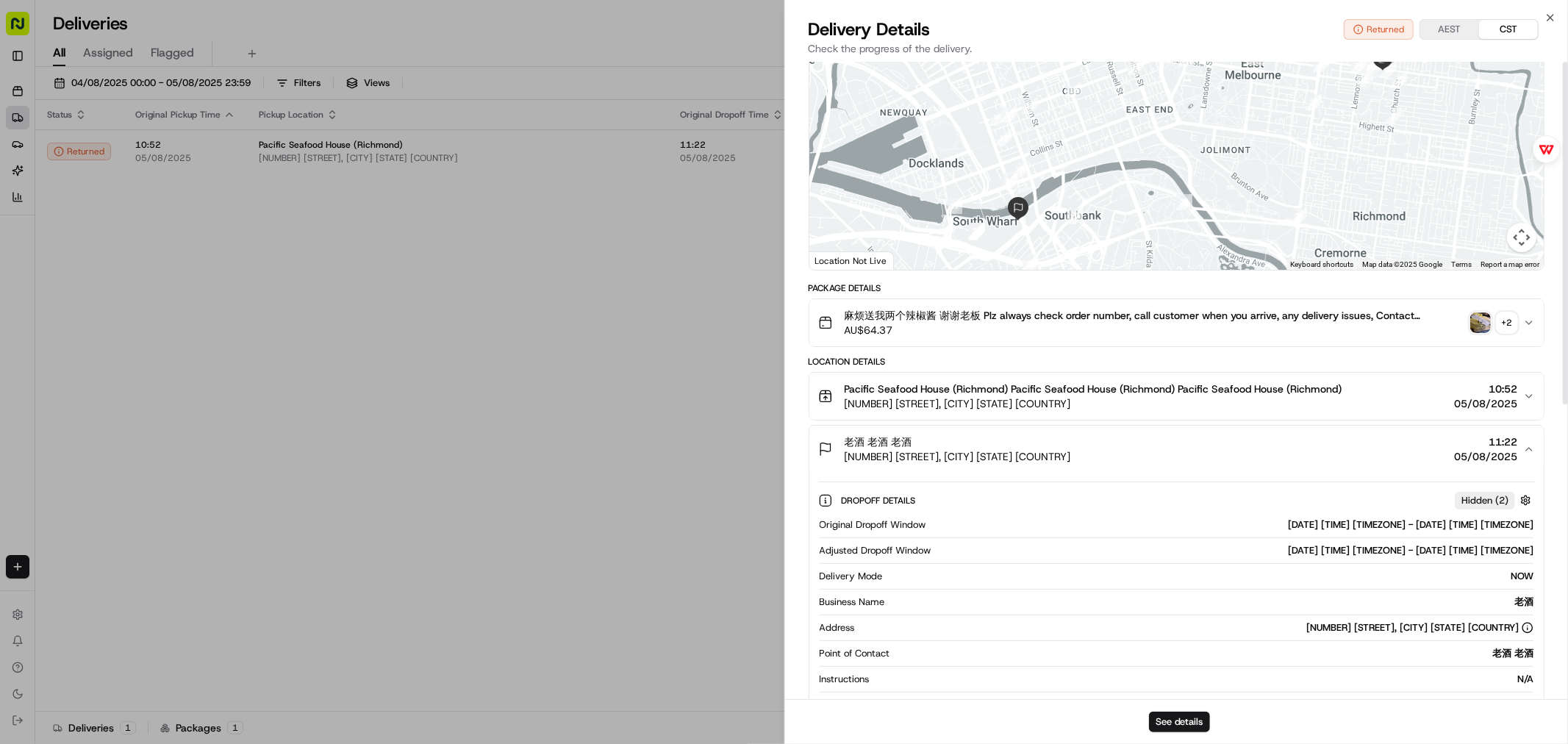 scroll, scrollTop: 0, scrollLeft: 0, axis: both 